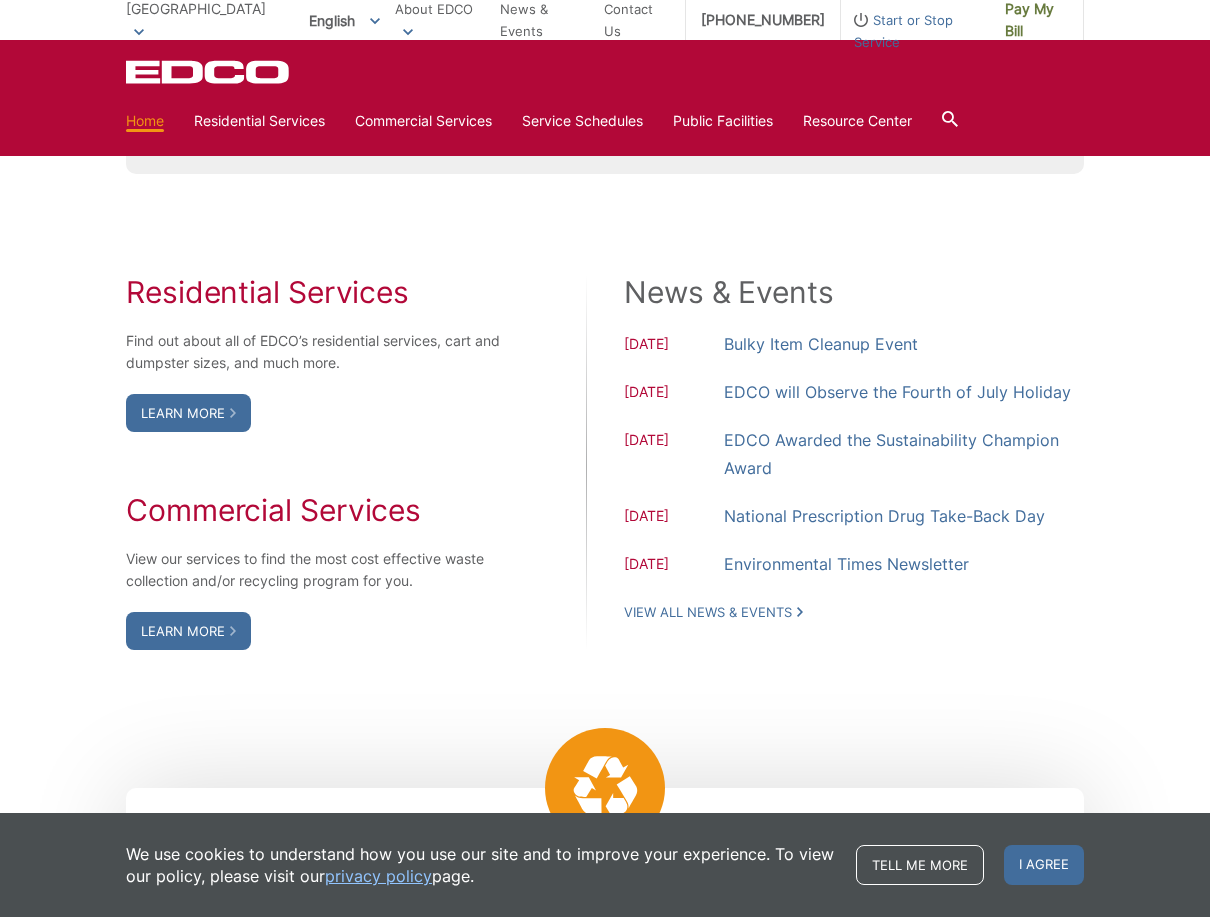 scroll, scrollTop: 1100, scrollLeft: 0, axis: vertical 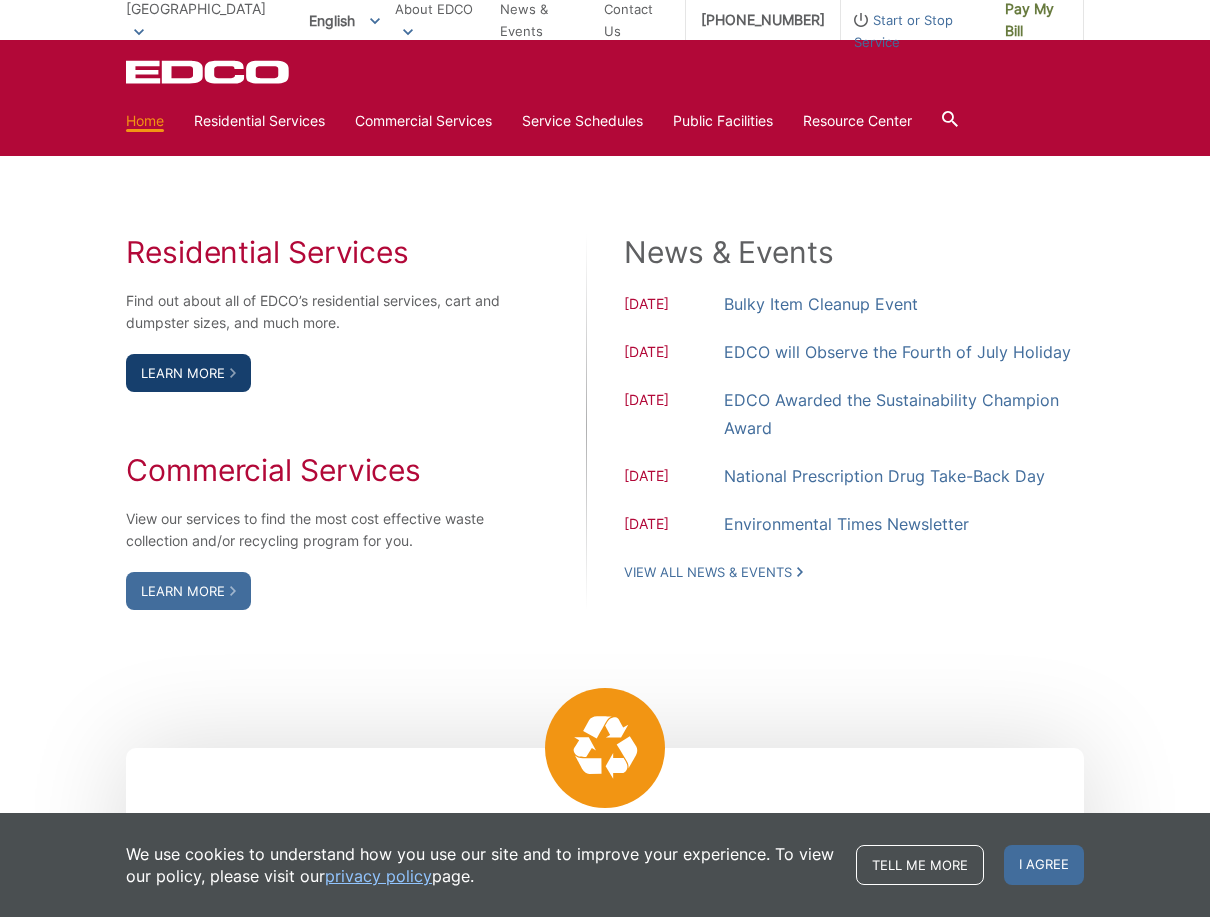 click on "Learn More" at bounding box center (188, 373) 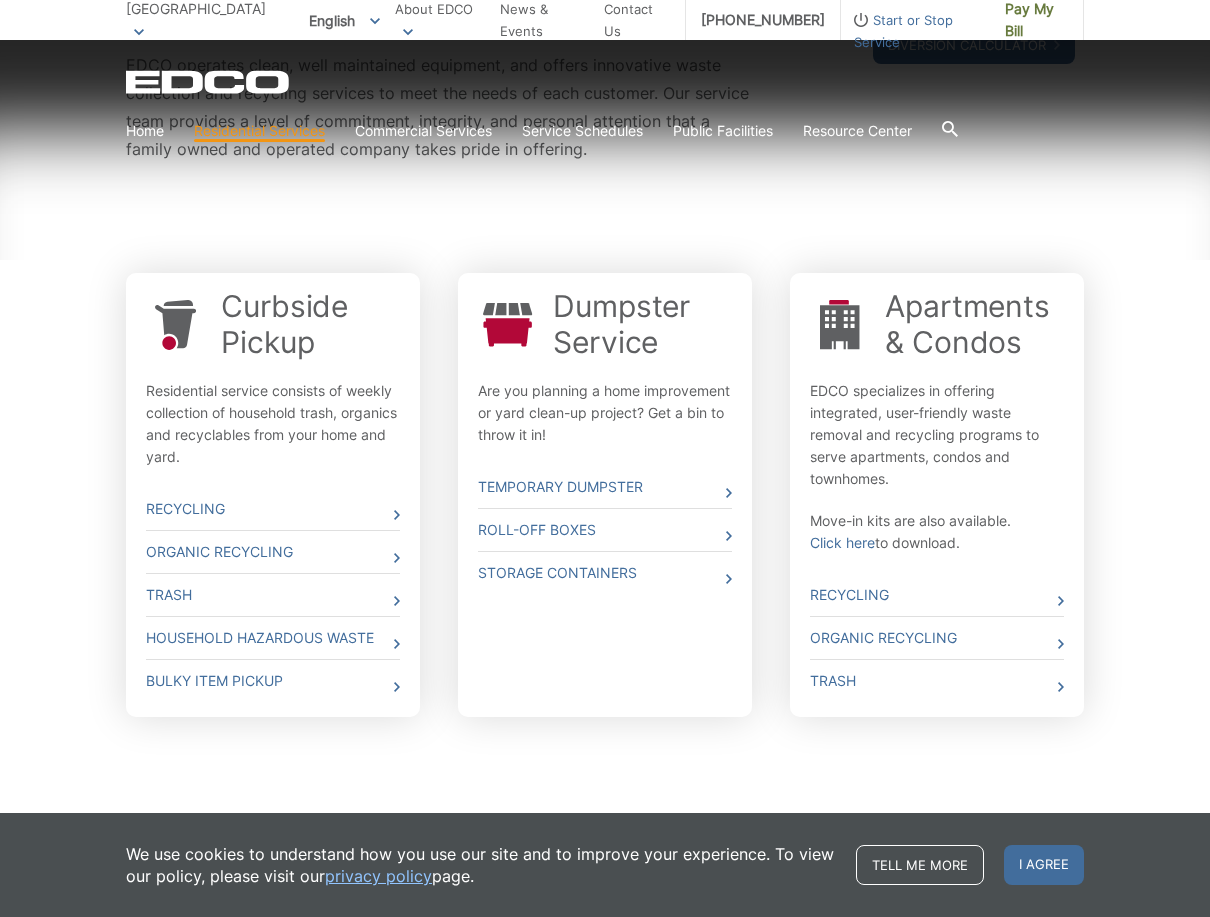 scroll, scrollTop: 531, scrollLeft: 0, axis: vertical 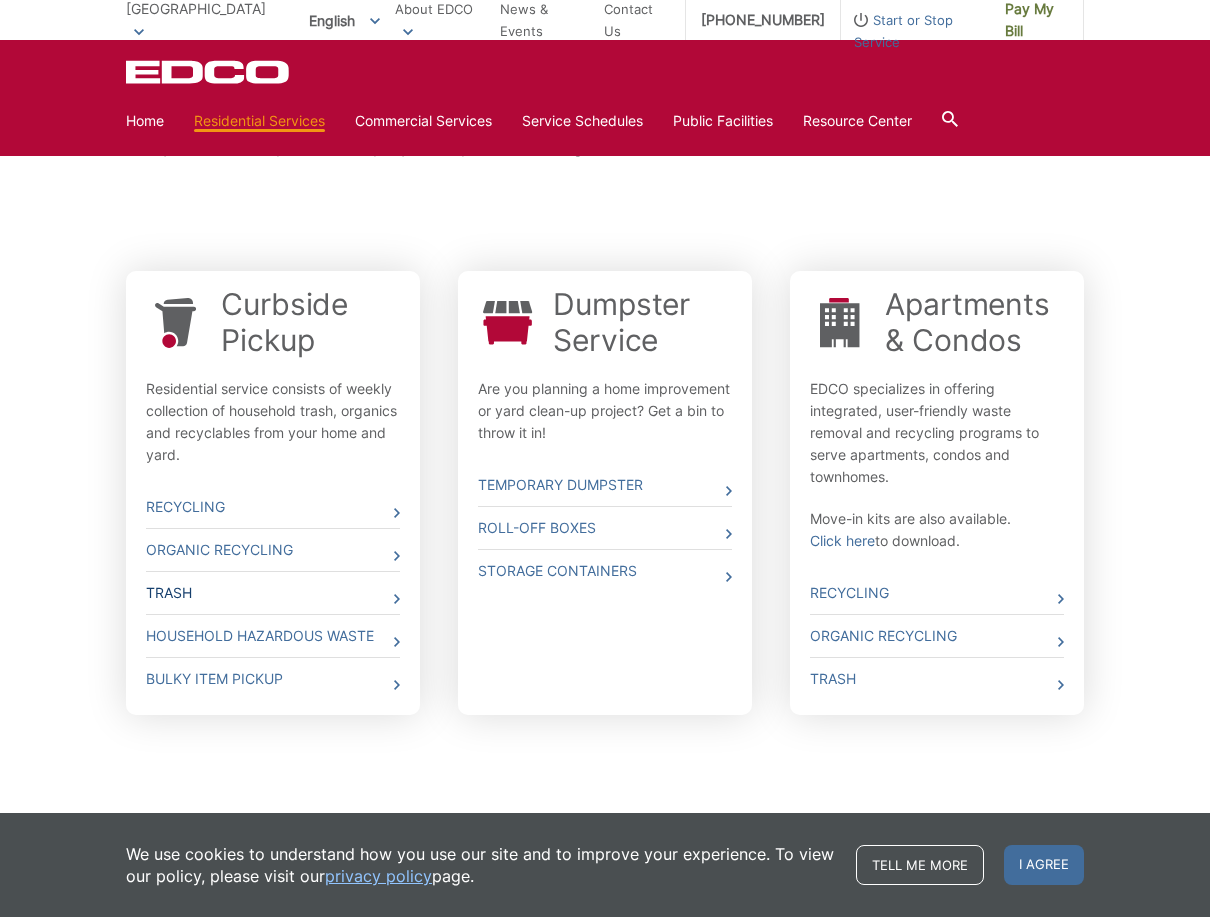 click at bounding box center (397, 599) 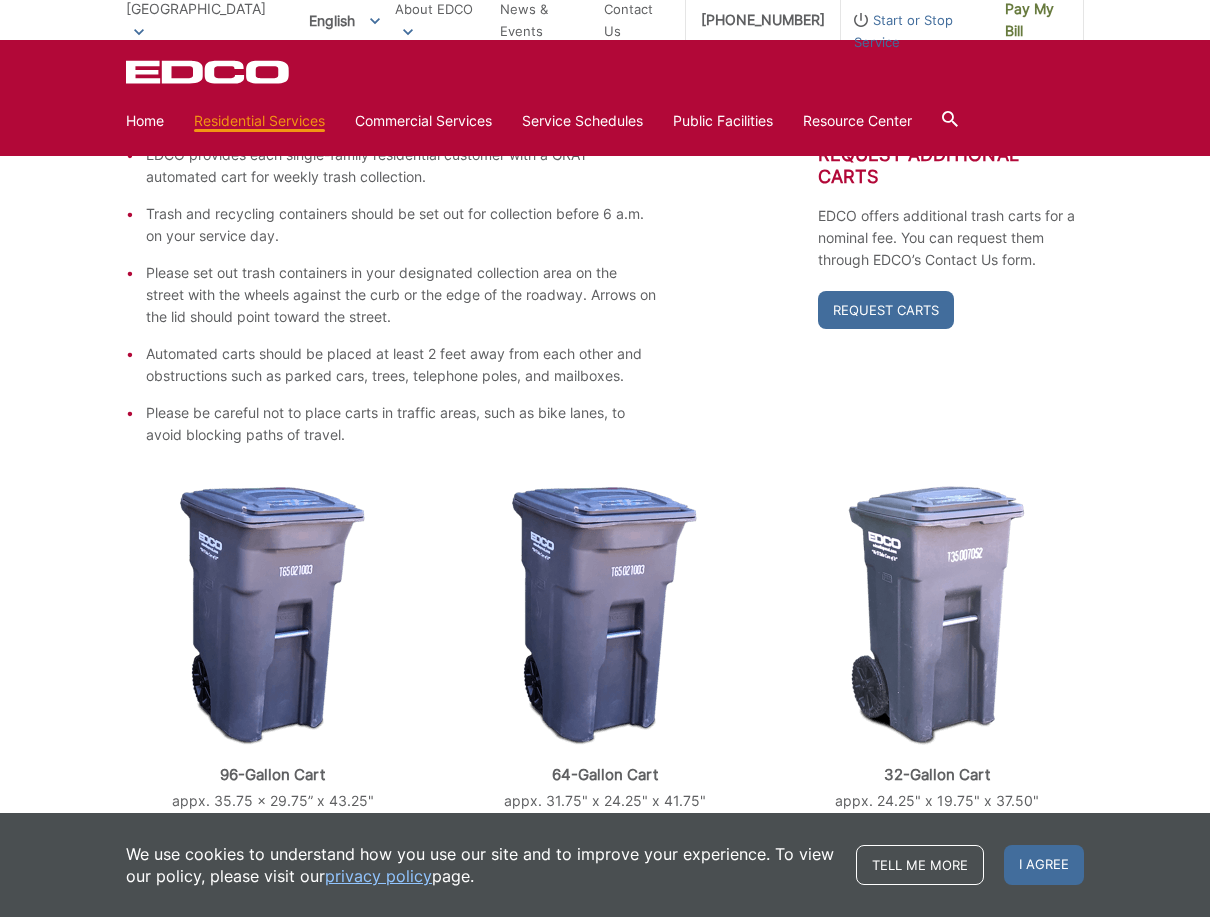 scroll, scrollTop: 0, scrollLeft: 0, axis: both 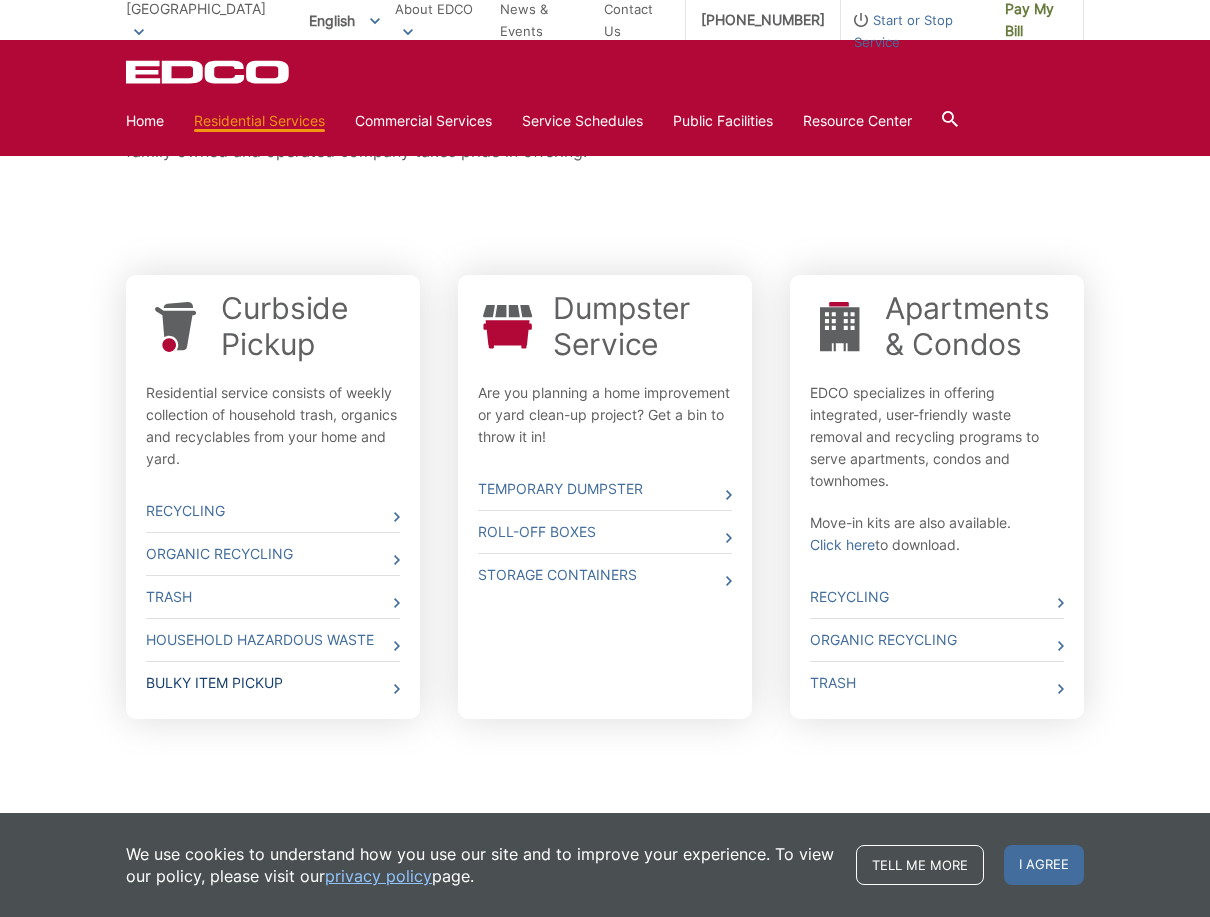 click on "Bulky Item Pickup" at bounding box center (273, 683) 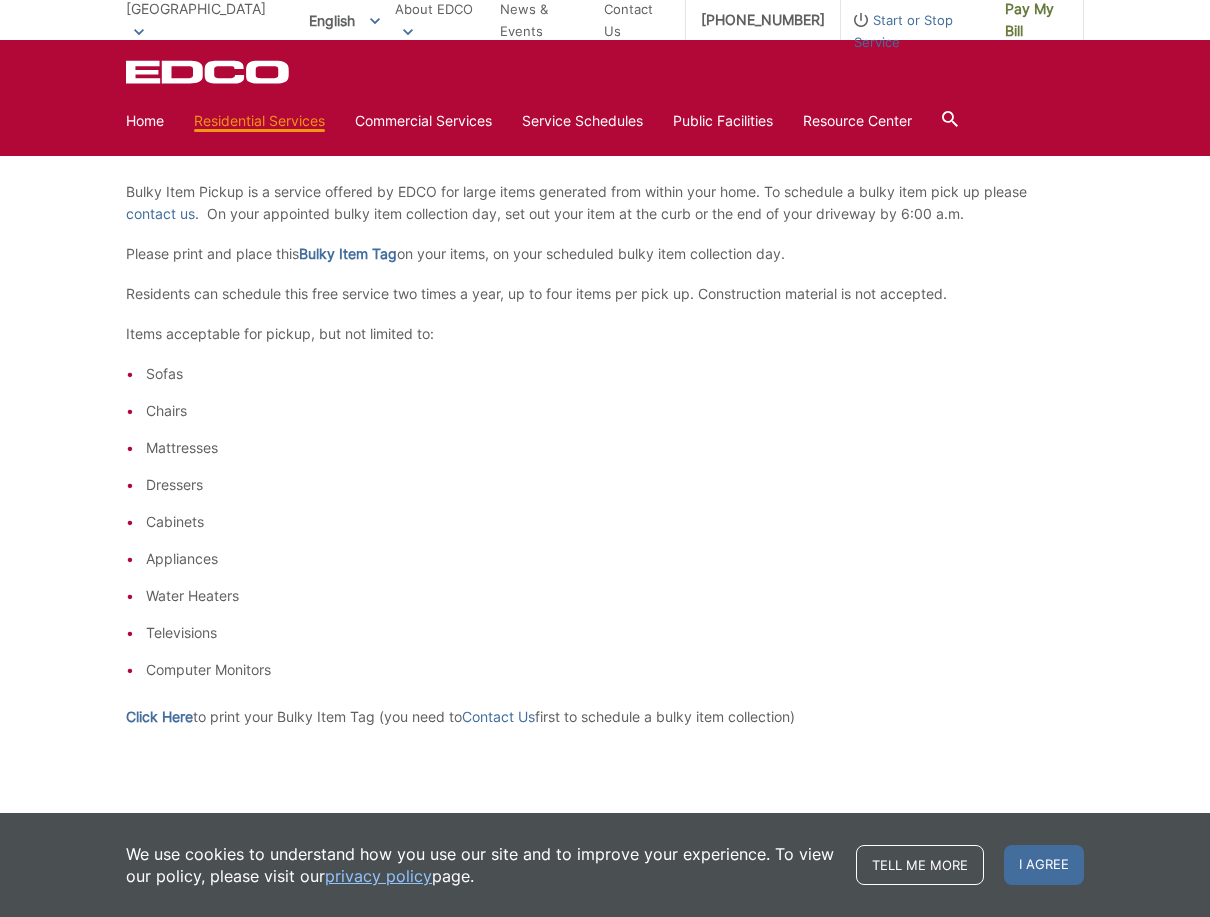 scroll, scrollTop: 300, scrollLeft: 0, axis: vertical 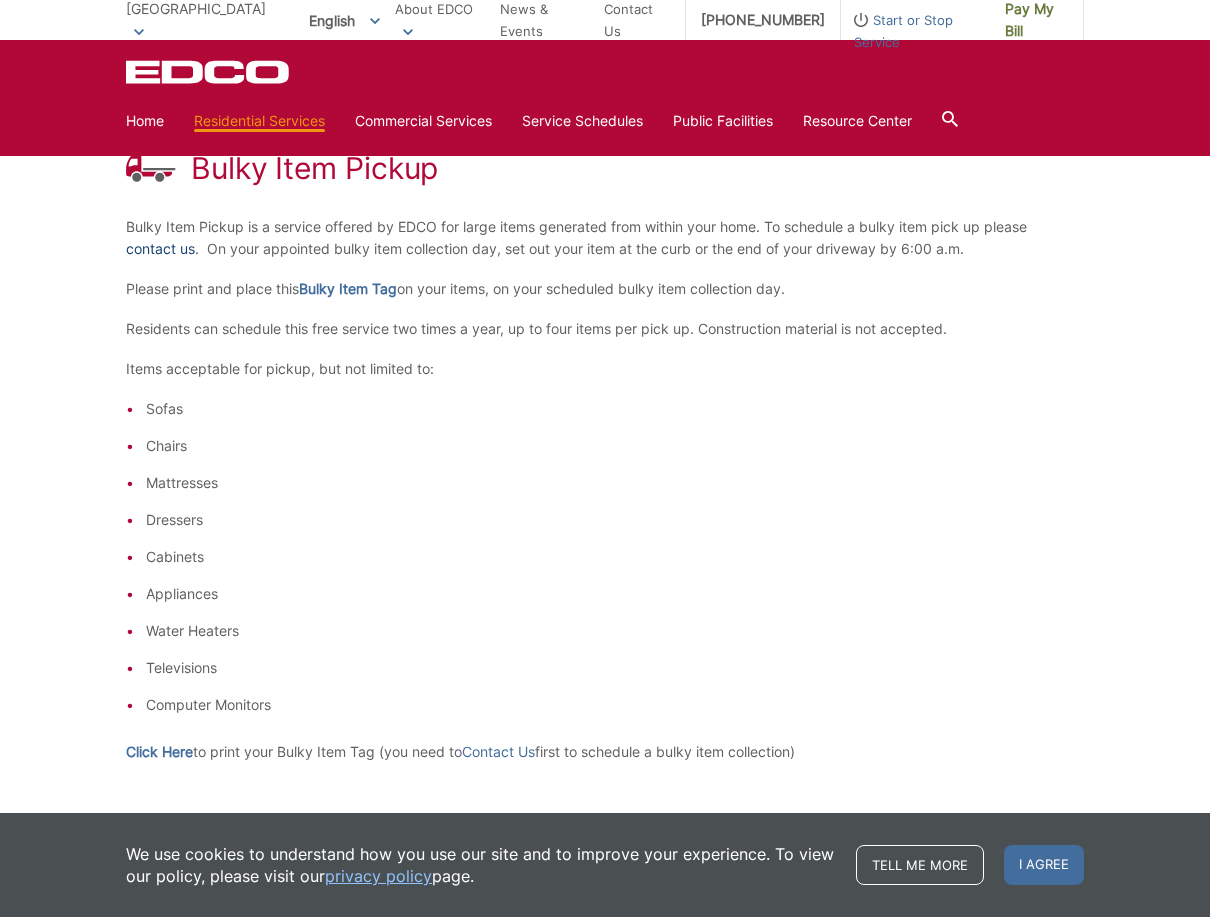 click on "contact us" at bounding box center [160, 249] 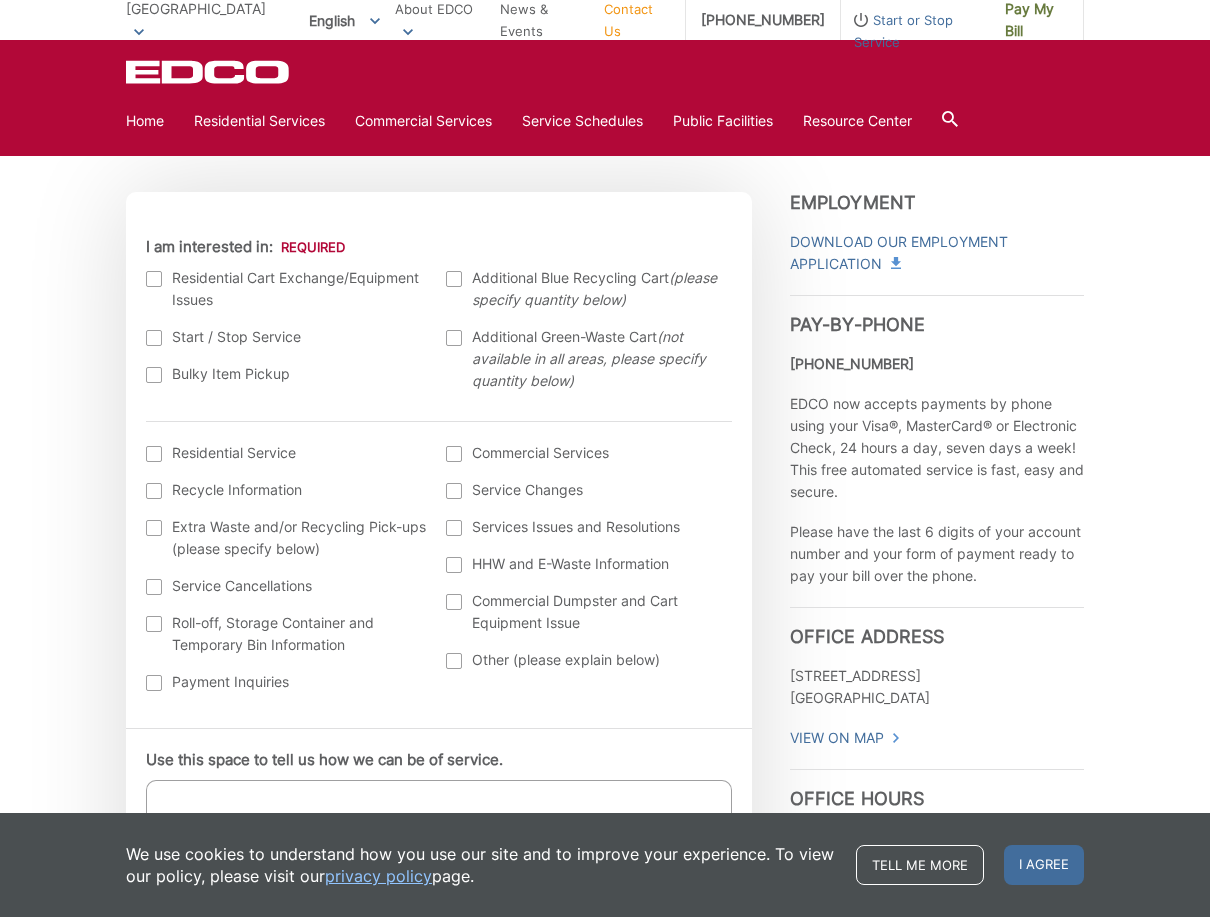 scroll, scrollTop: 600, scrollLeft: 0, axis: vertical 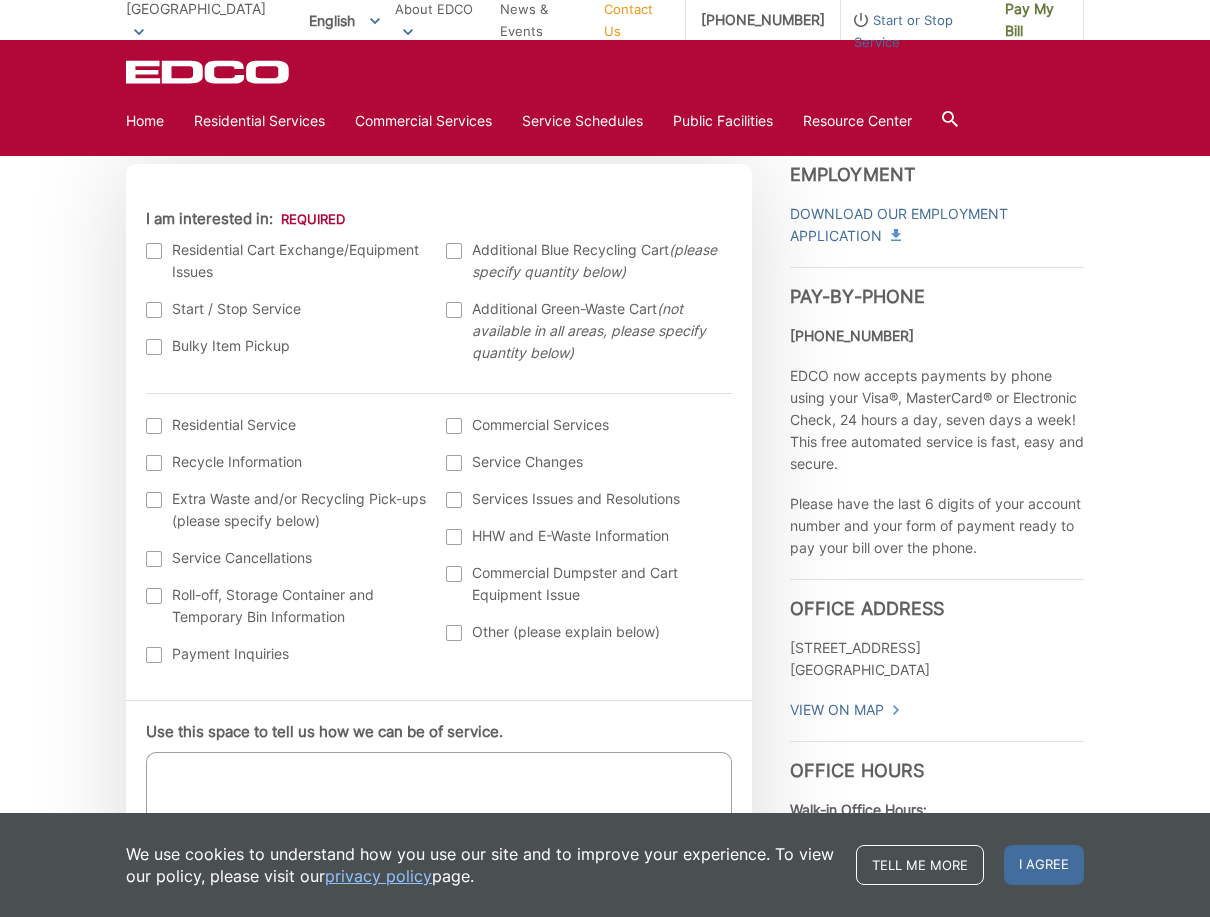 click at bounding box center (154, 347) 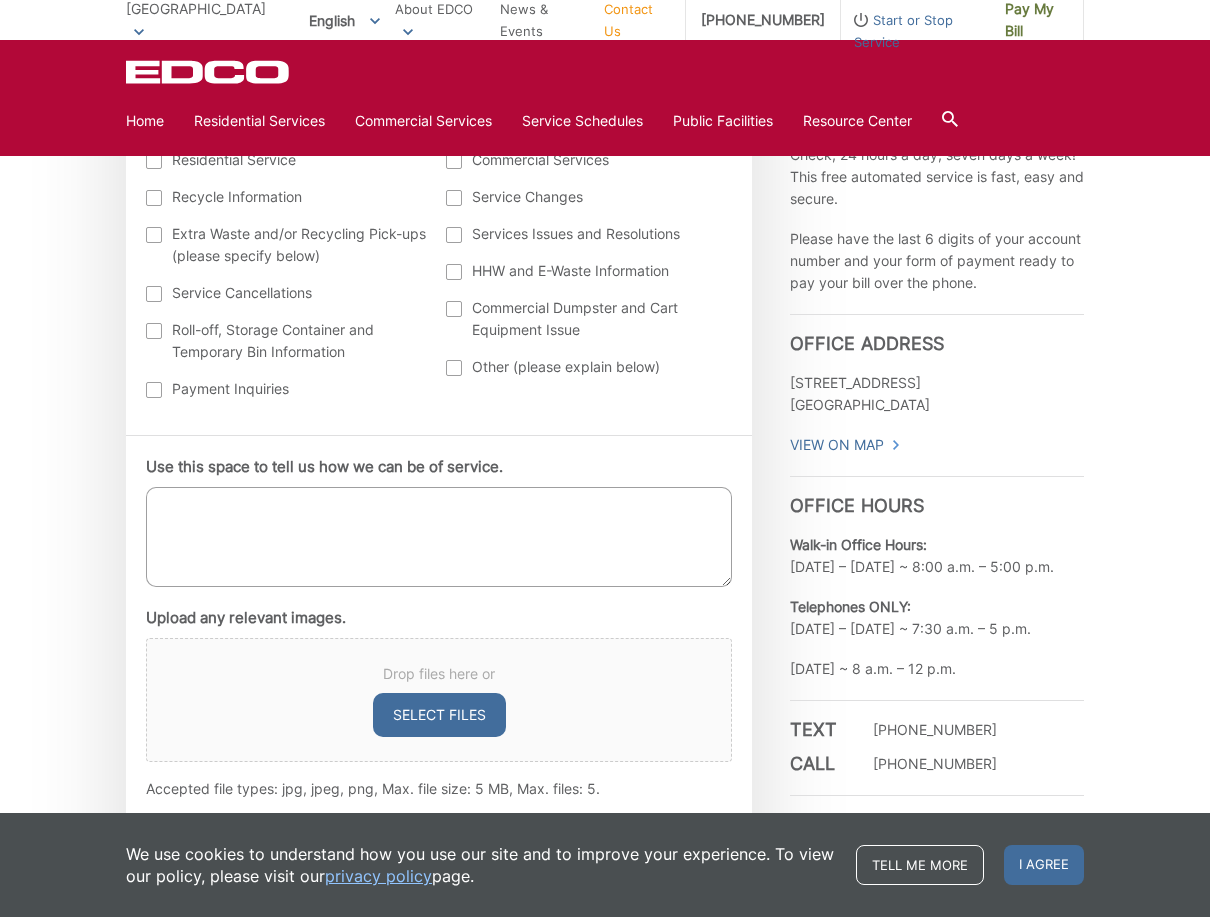 scroll, scrollTop: 1265, scrollLeft: 0, axis: vertical 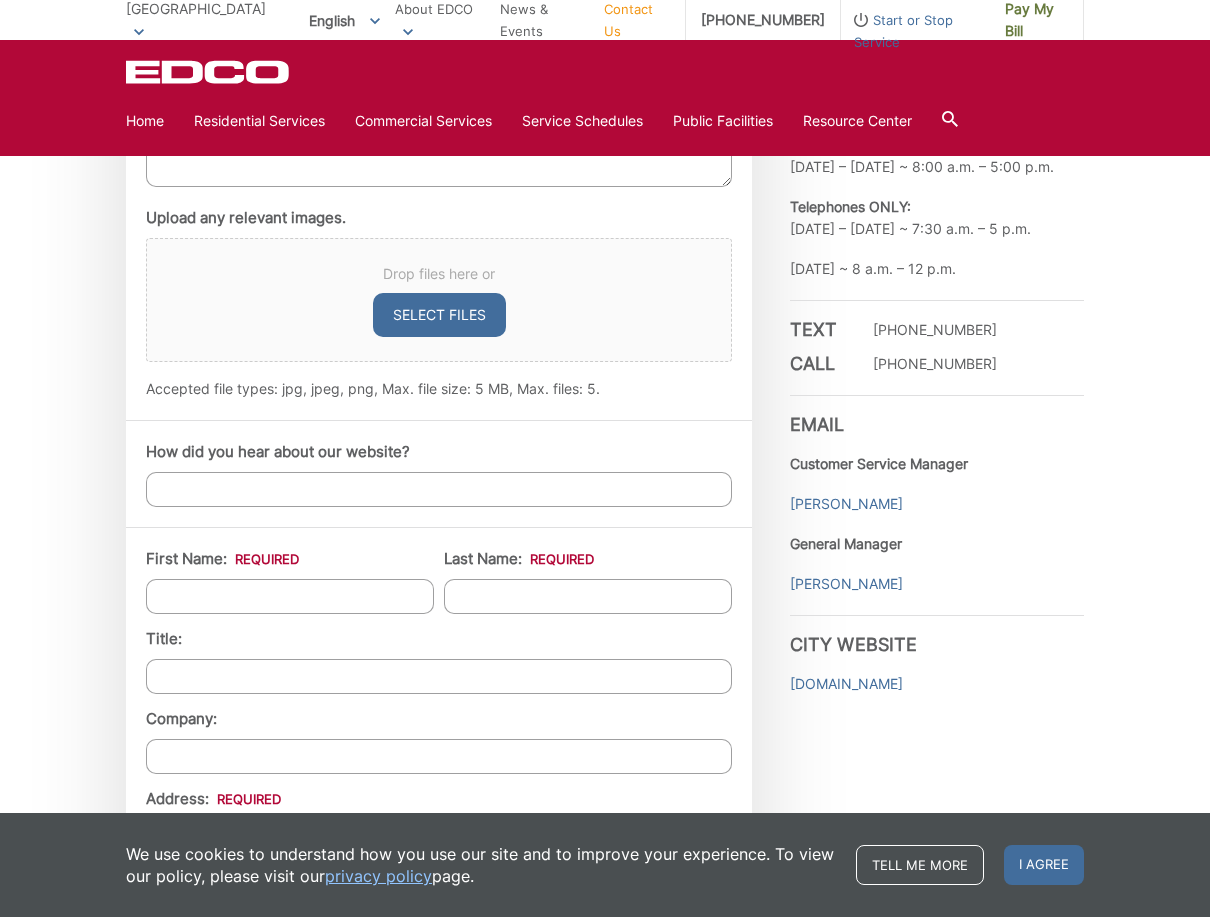 click on "How did you hear about our website?" at bounding box center [439, 489] 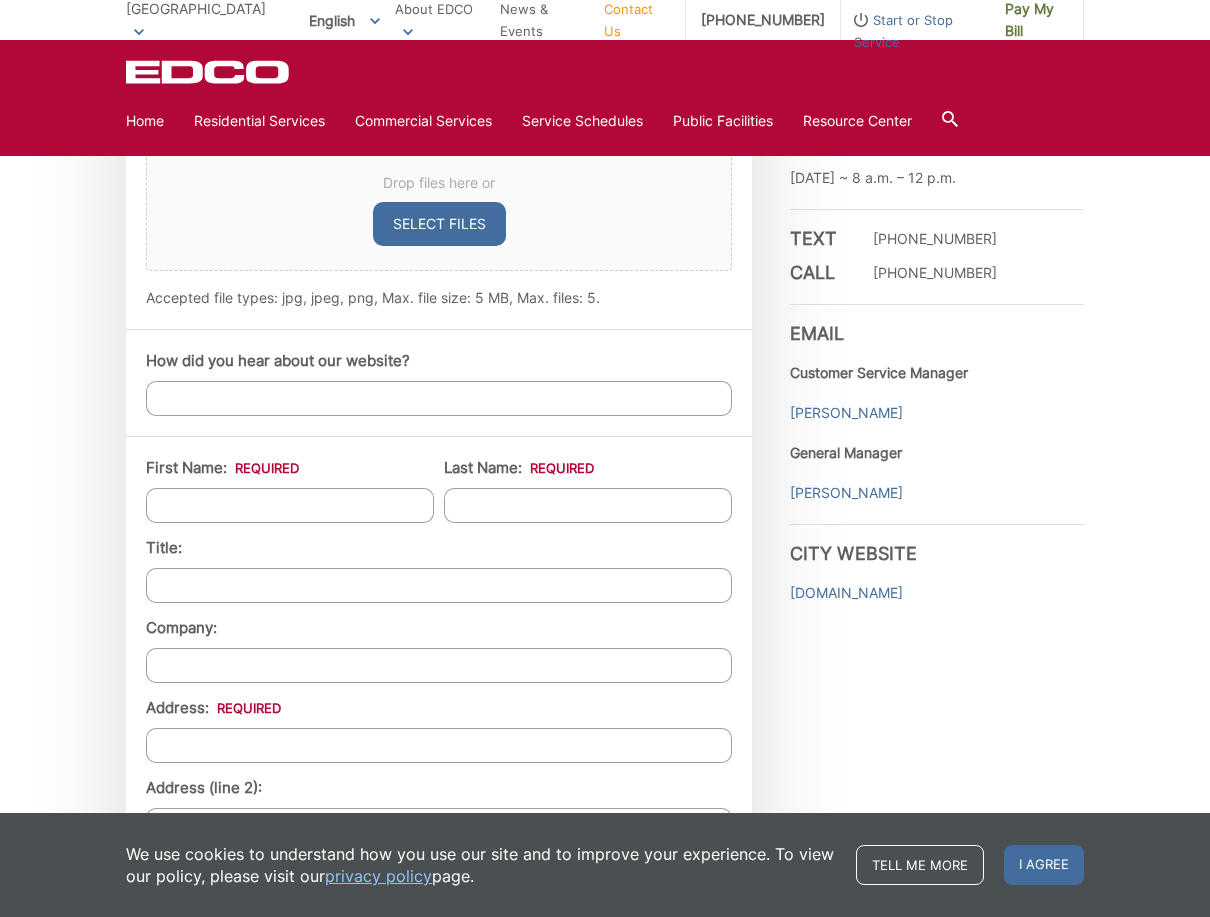 scroll, scrollTop: 1465, scrollLeft: 0, axis: vertical 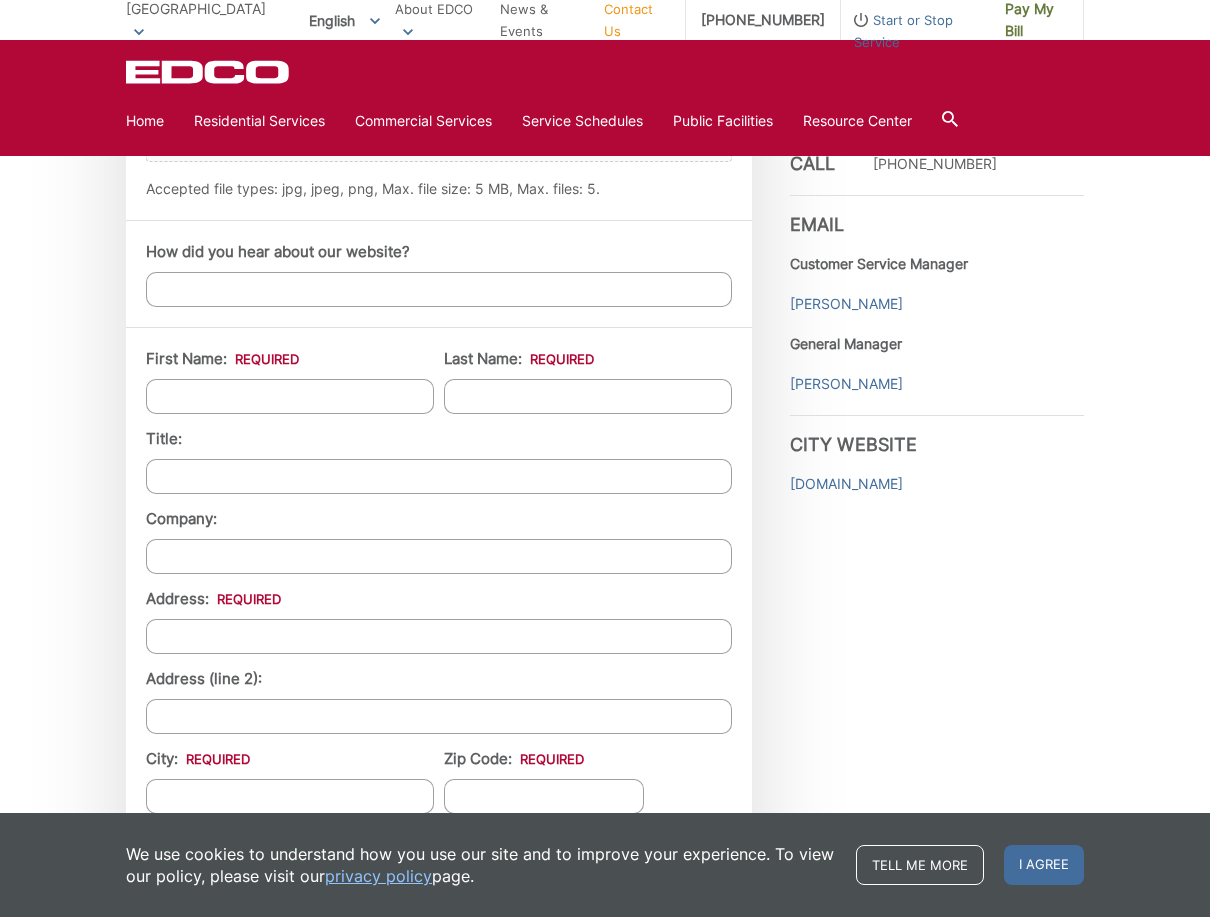 click on "First Name: *" at bounding box center [290, 396] 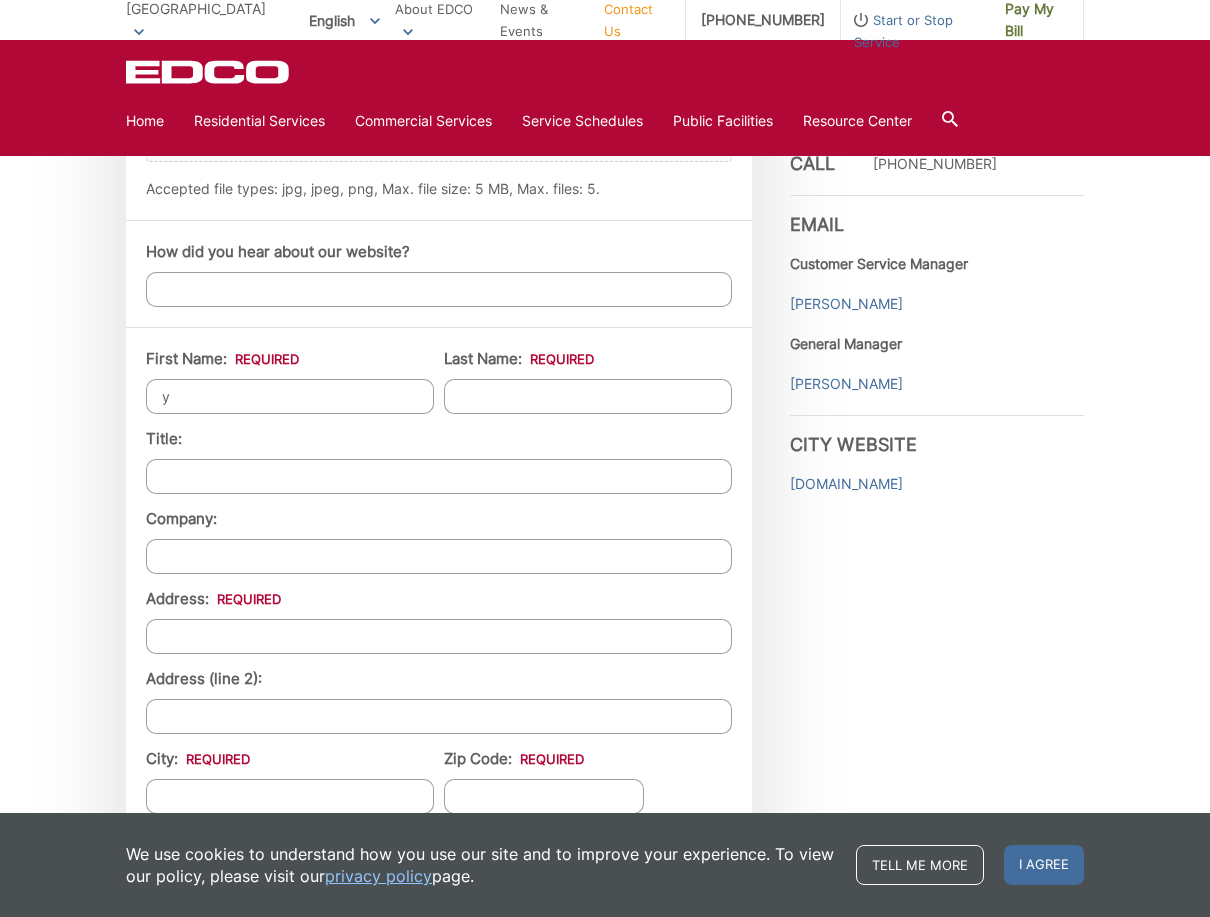 type on "yanira" 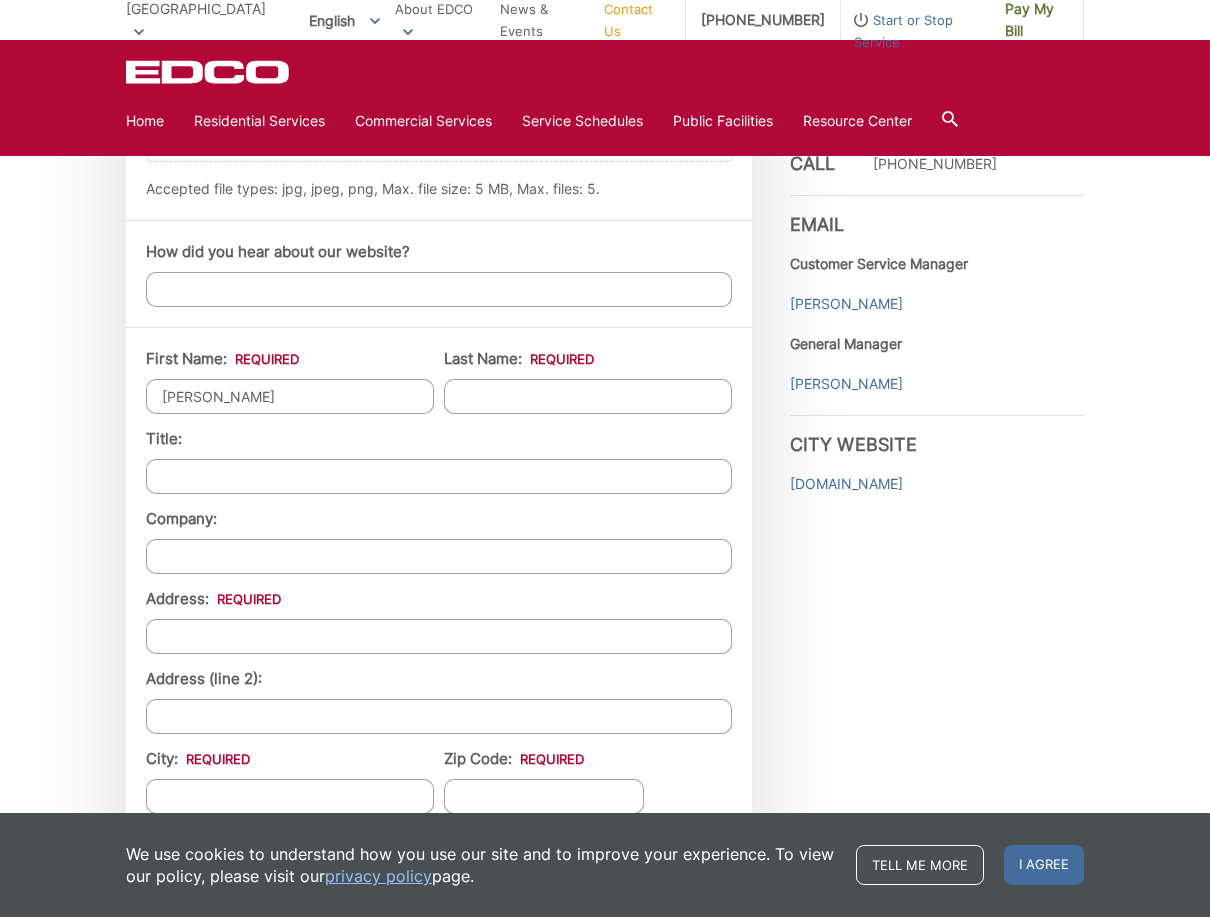 type on "ayala" 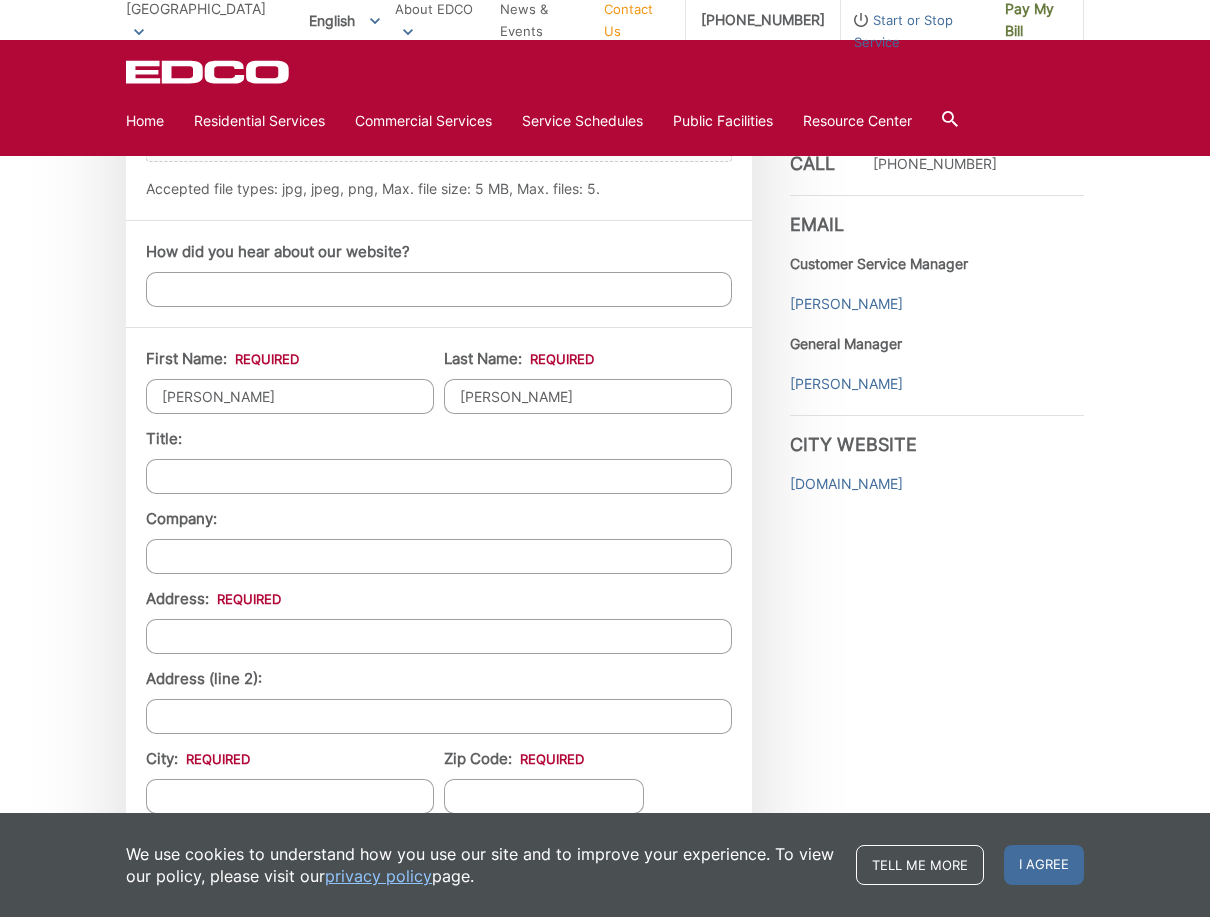 type on "20845 Alburtis Avenue" 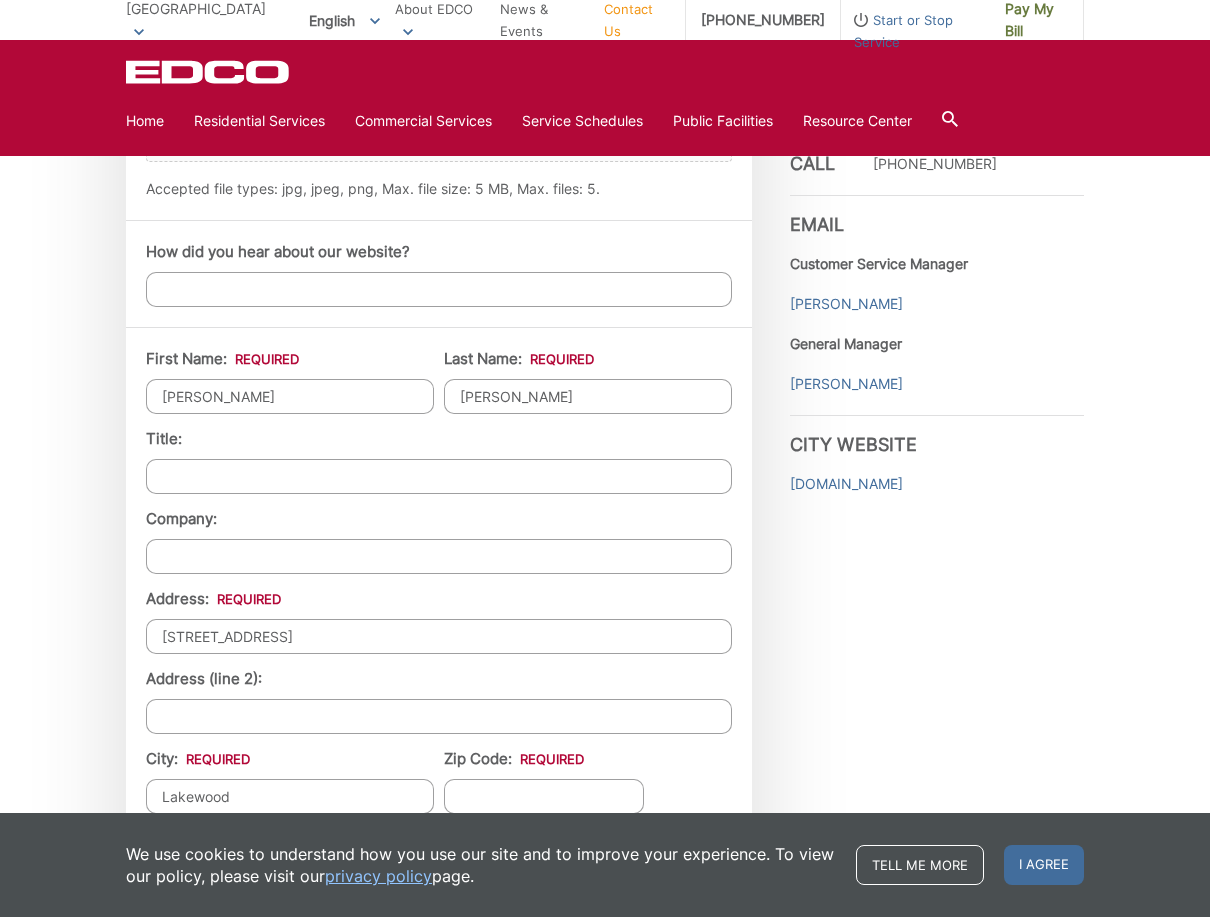 type on "90715" 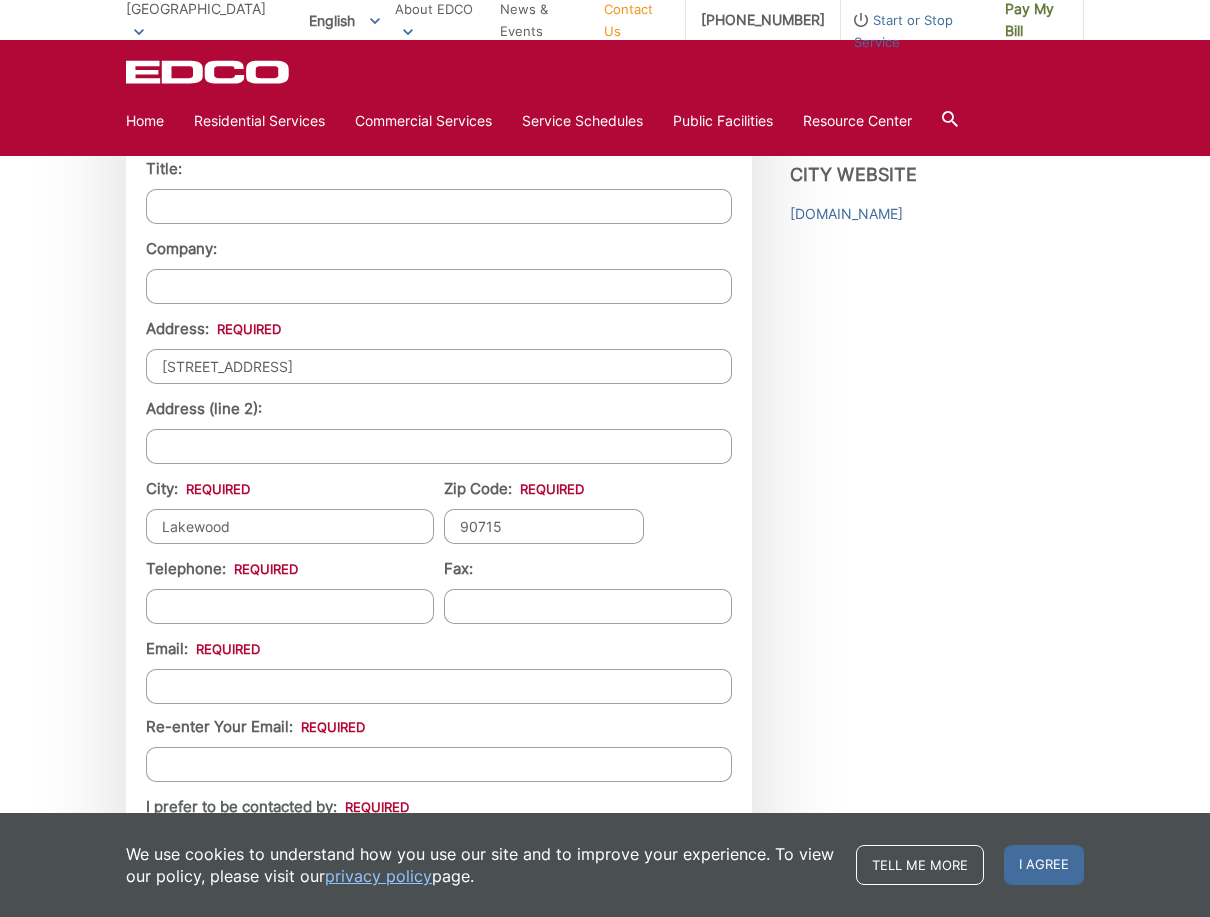 scroll, scrollTop: 1865, scrollLeft: 0, axis: vertical 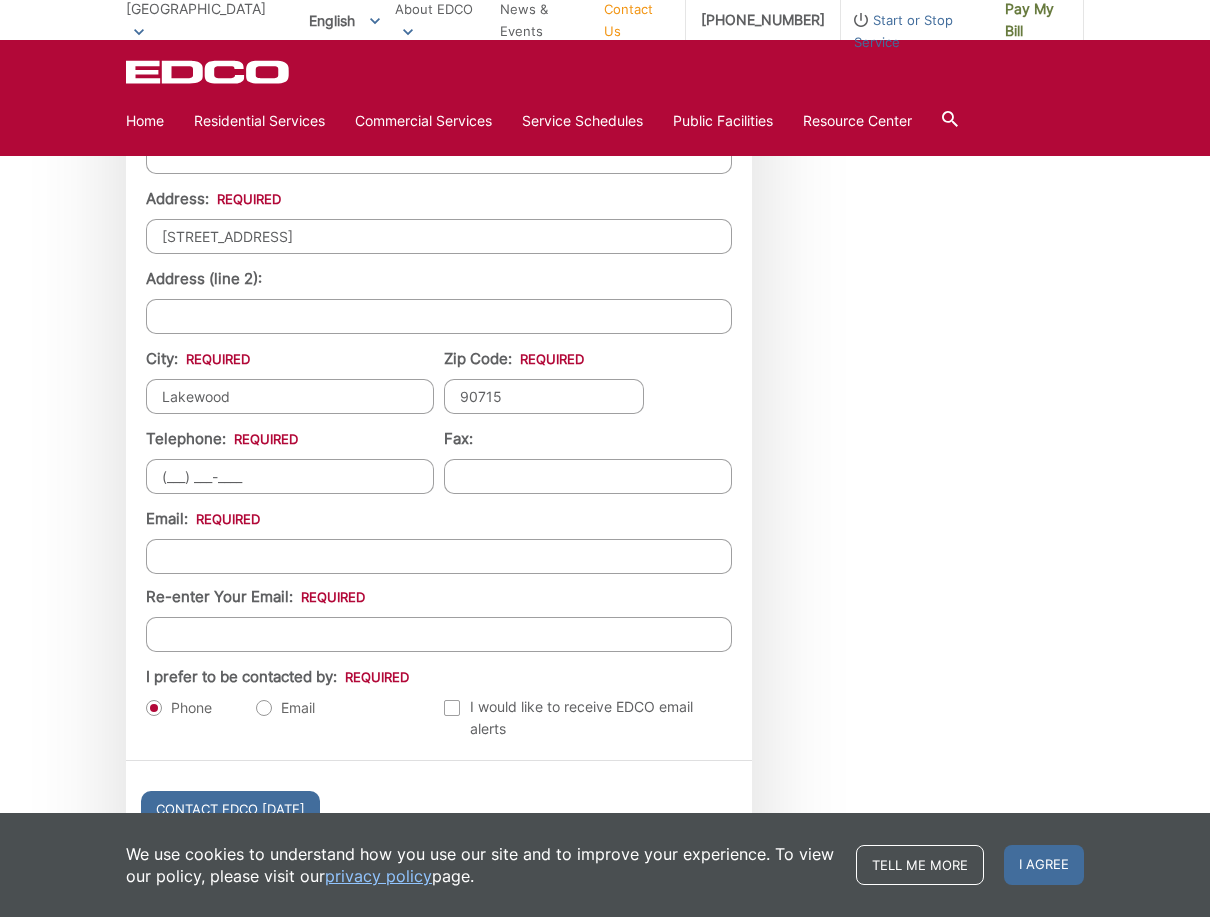click on "(___) ___-____" at bounding box center [290, 476] 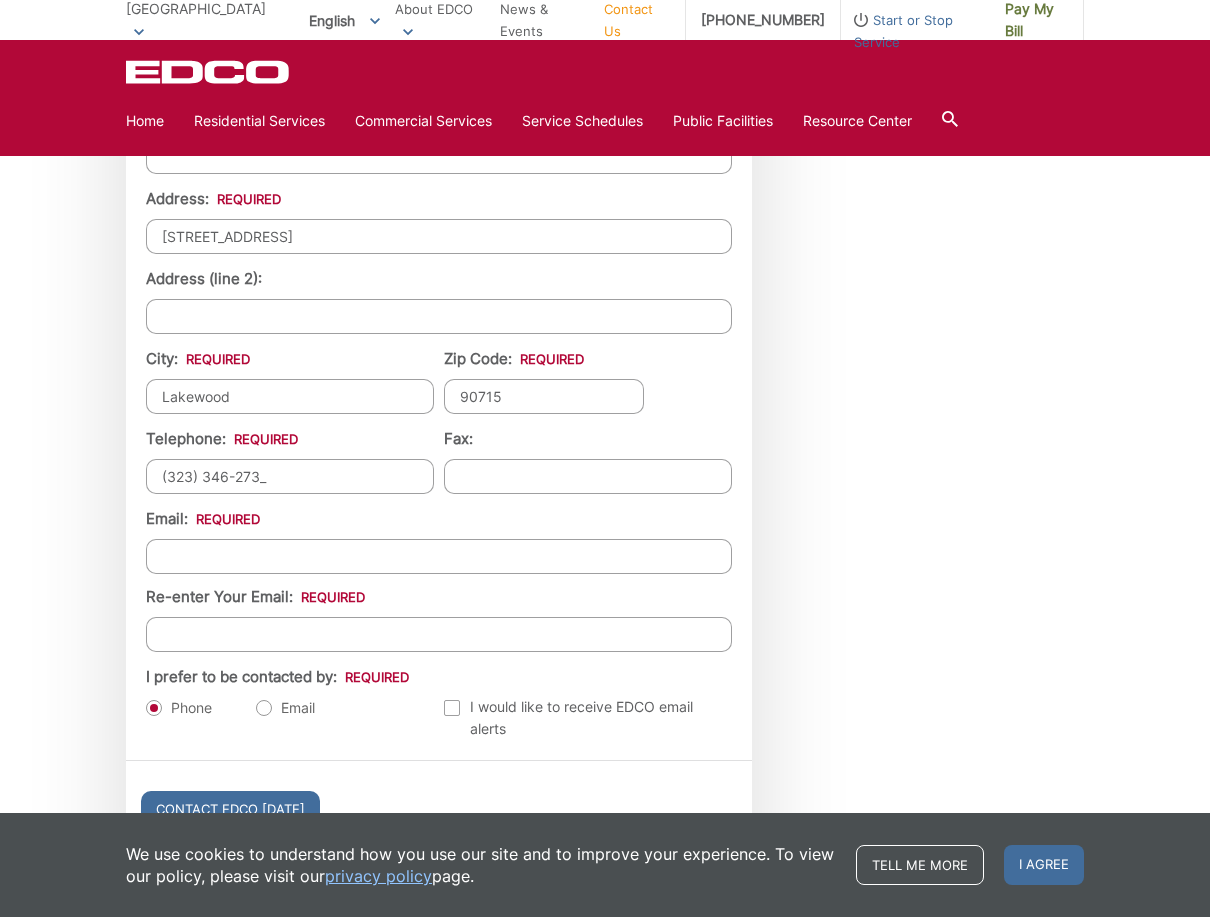 type on "(323) 346-2738" 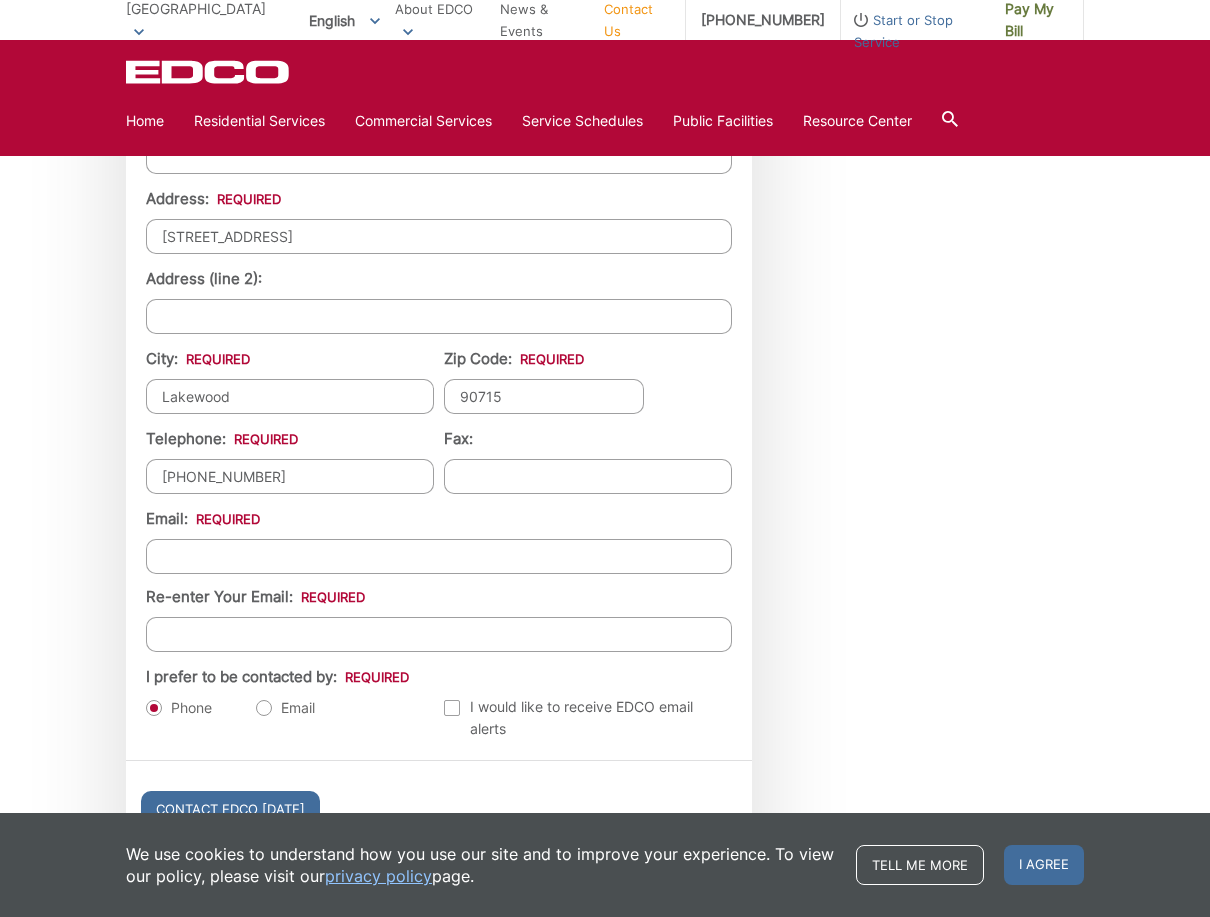 click on "Email *" at bounding box center (439, 556) 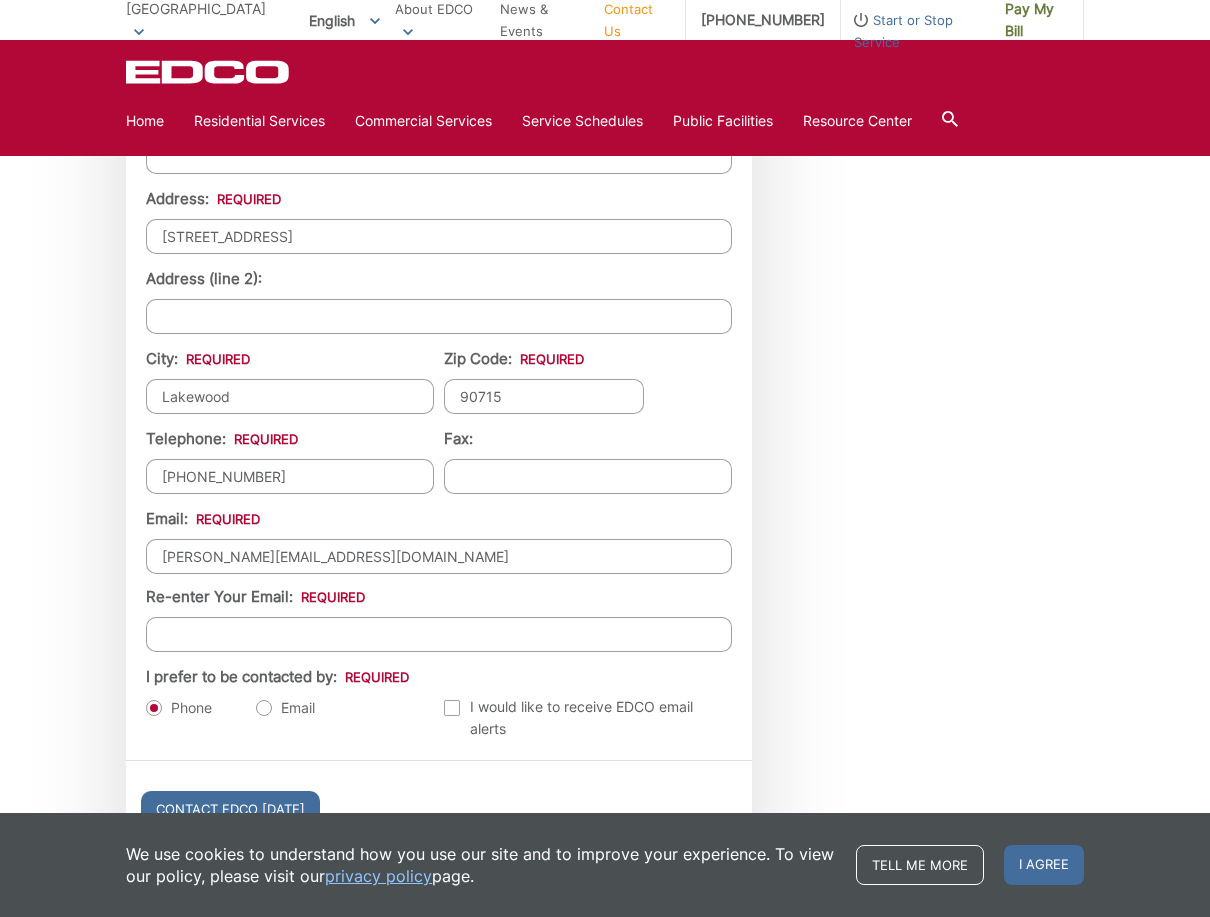 type on "yanira.ayala17@gmail.com" 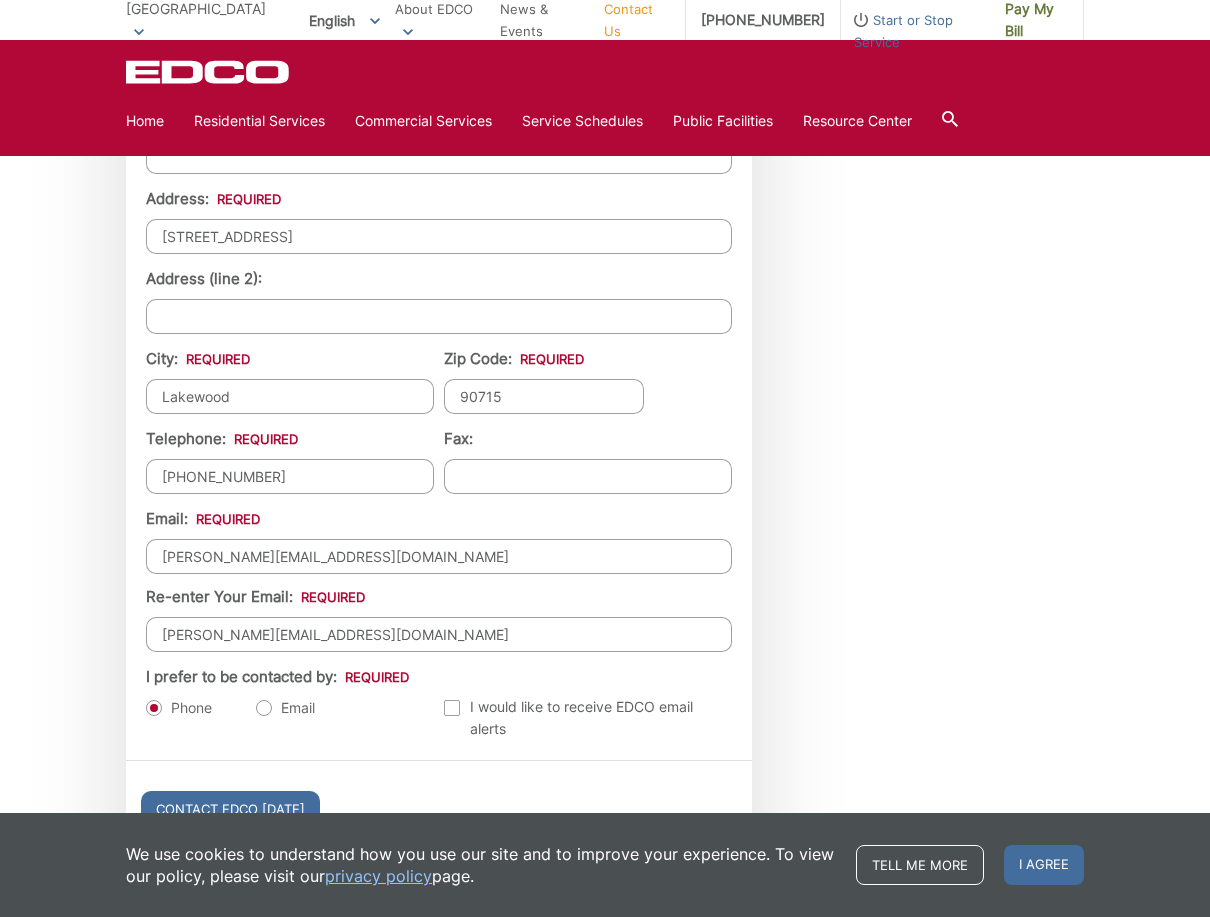 type on "yanira.ayala17@gmail.com" 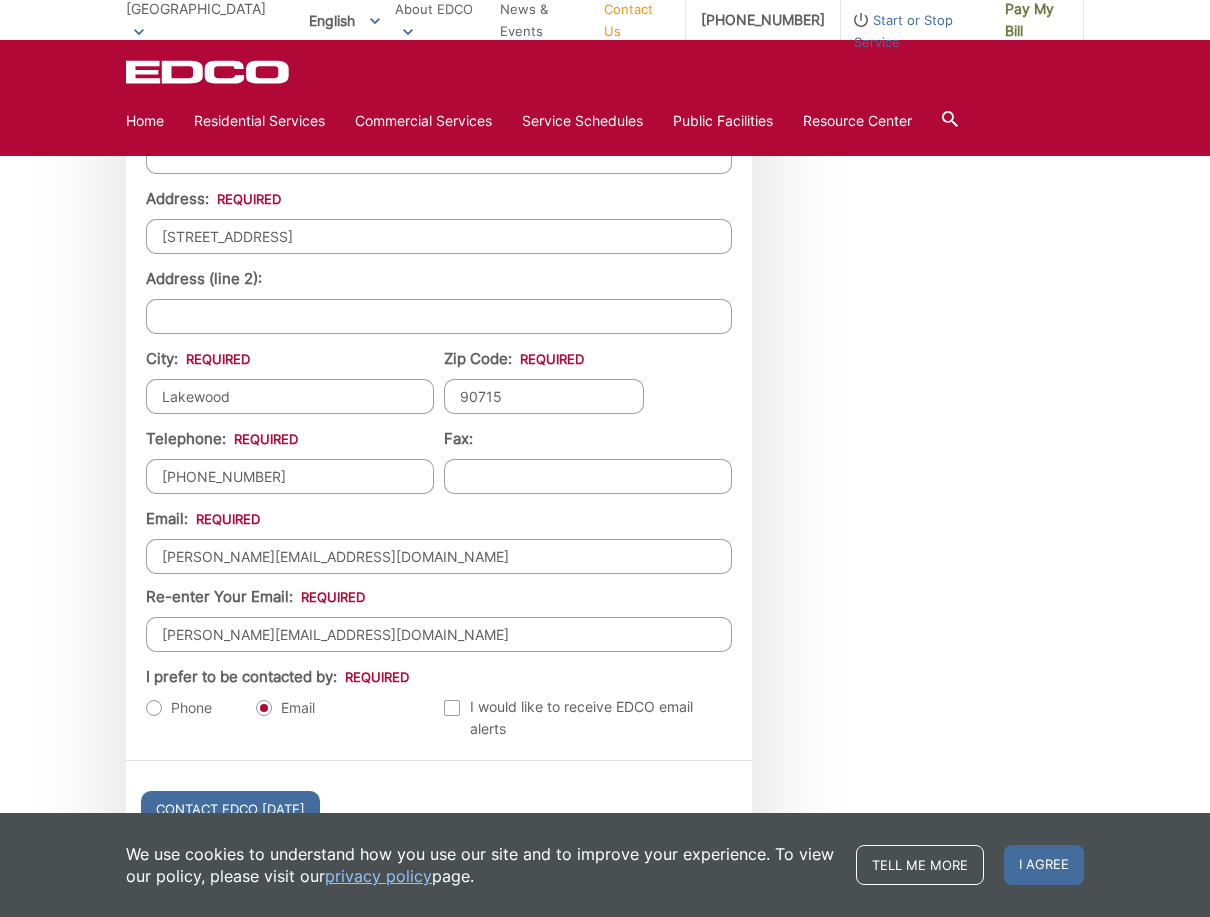 click at bounding box center (452, 708) 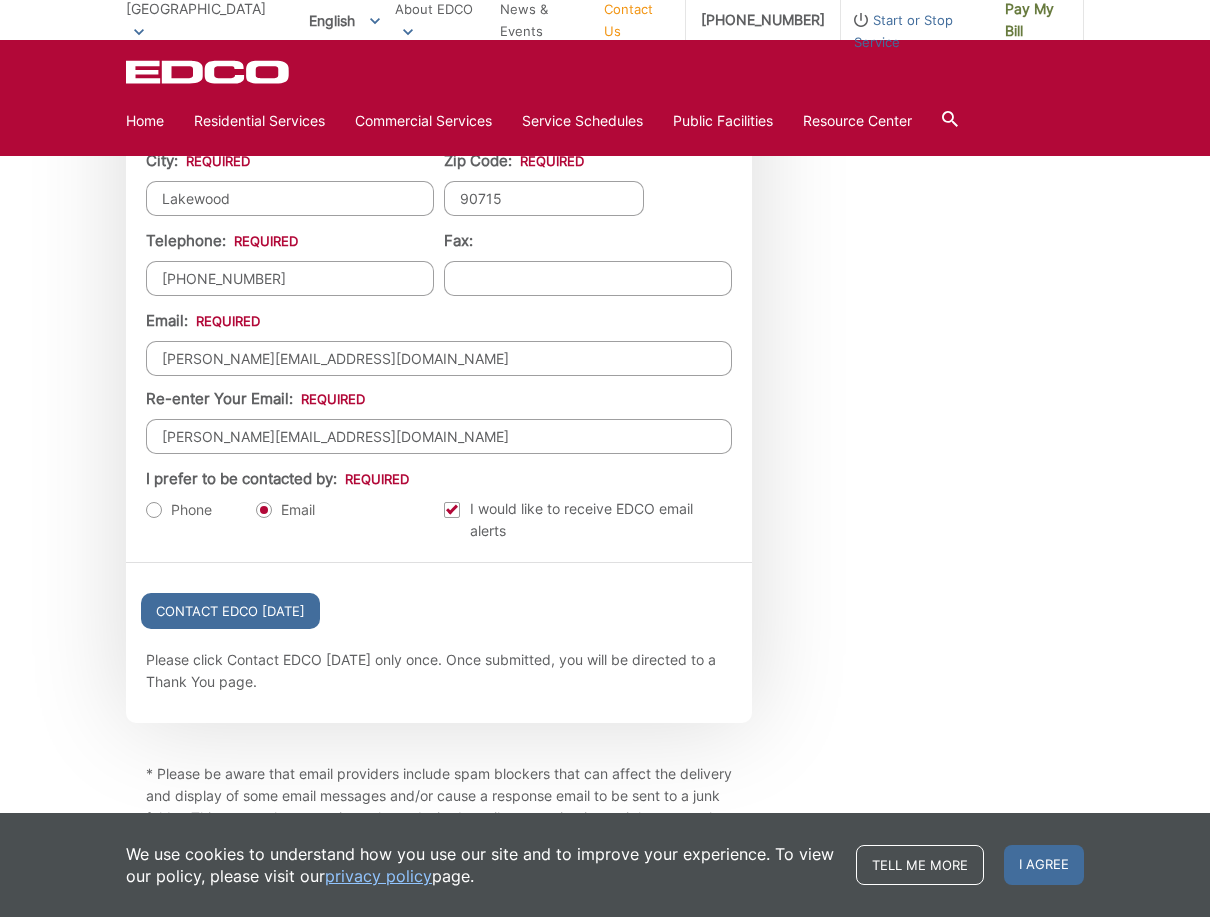 scroll, scrollTop: 2065, scrollLeft: 0, axis: vertical 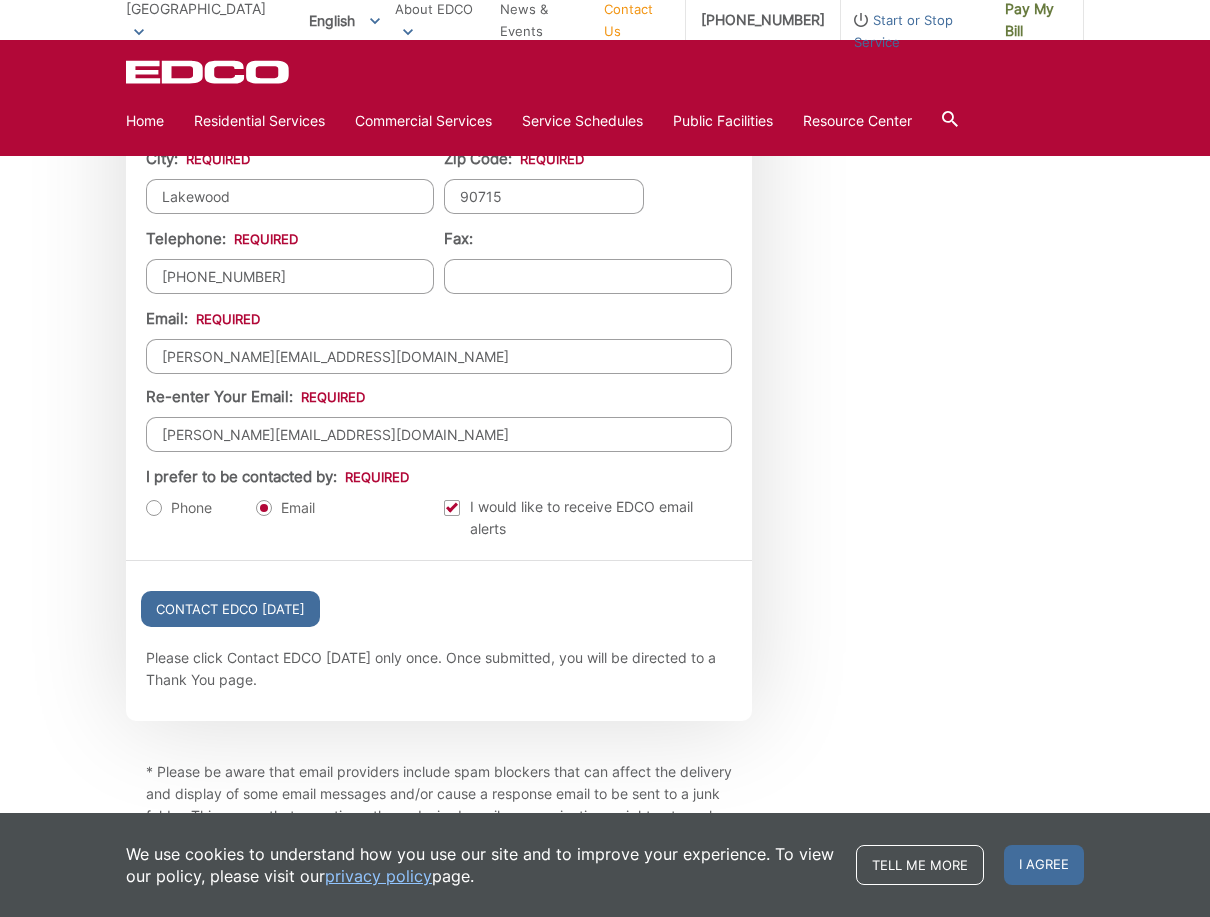 click at bounding box center [452, 508] 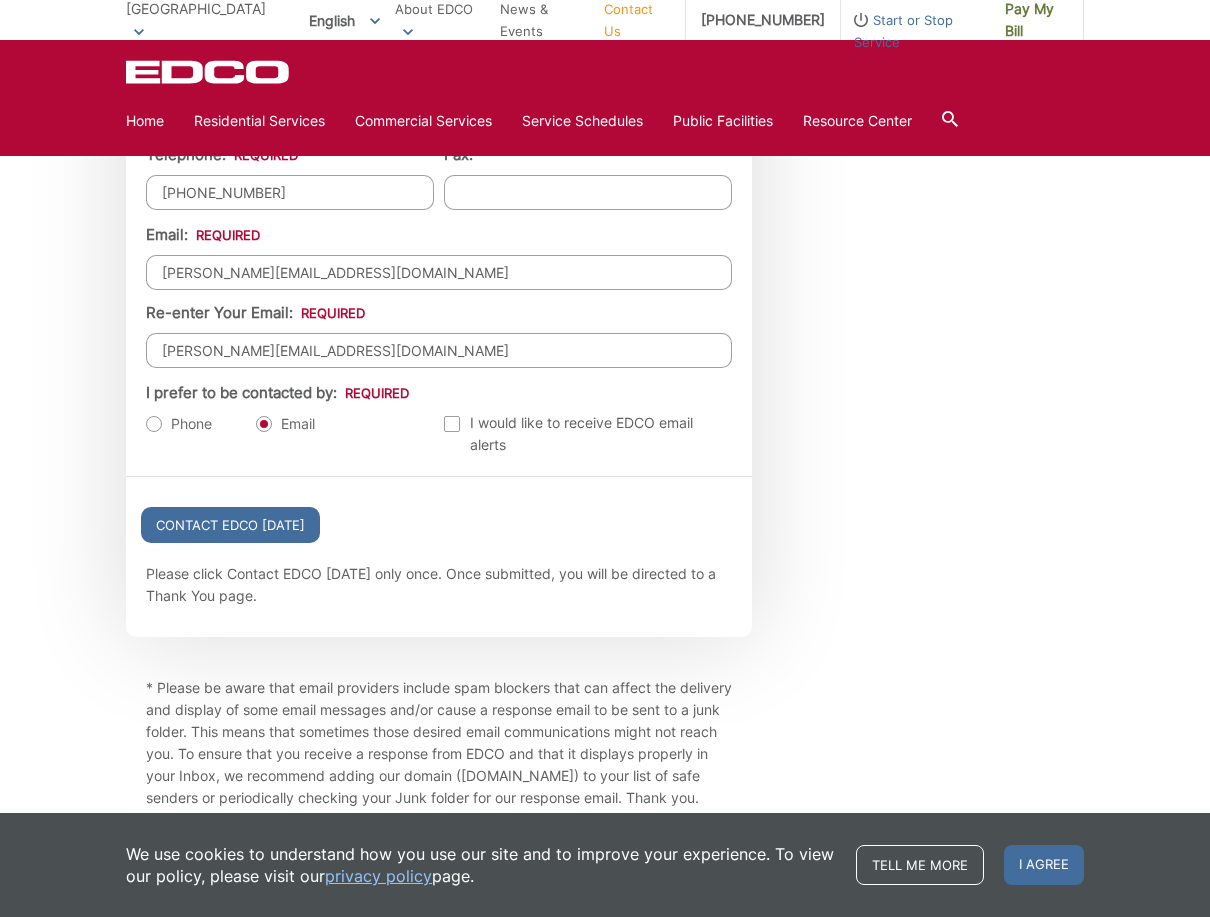 scroll, scrollTop: 1965, scrollLeft: 0, axis: vertical 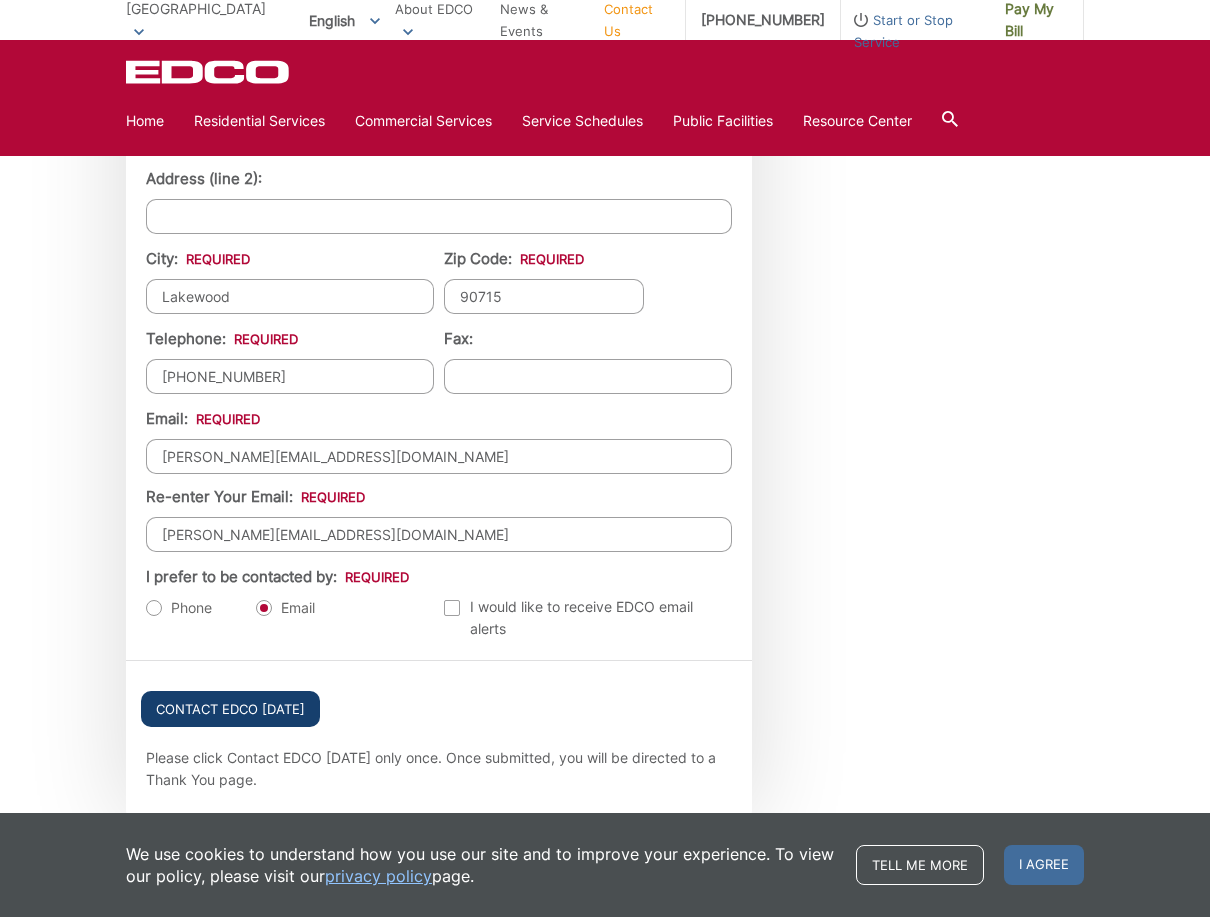 click on "Contact EDCO Today" at bounding box center [230, 709] 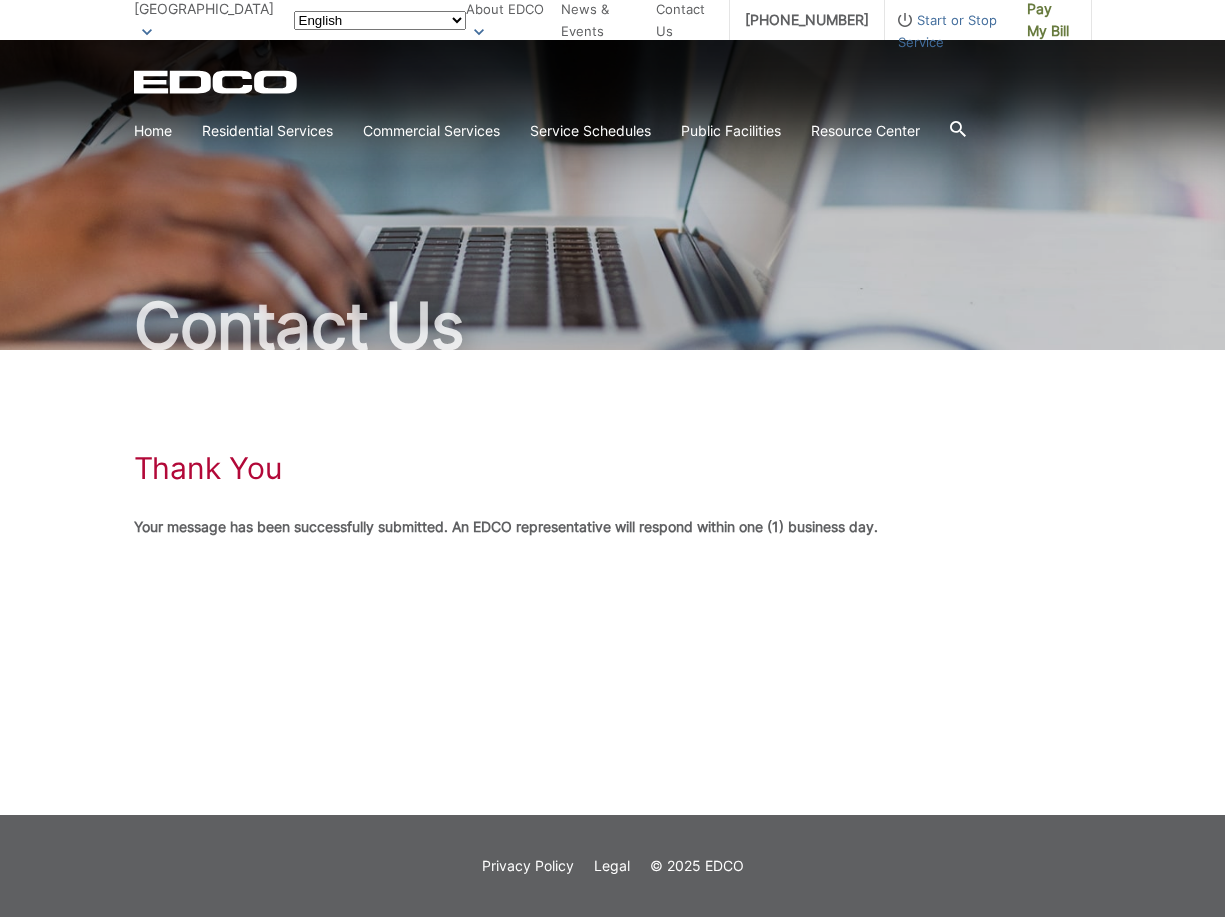 scroll, scrollTop: 0, scrollLeft: 0, axis: both 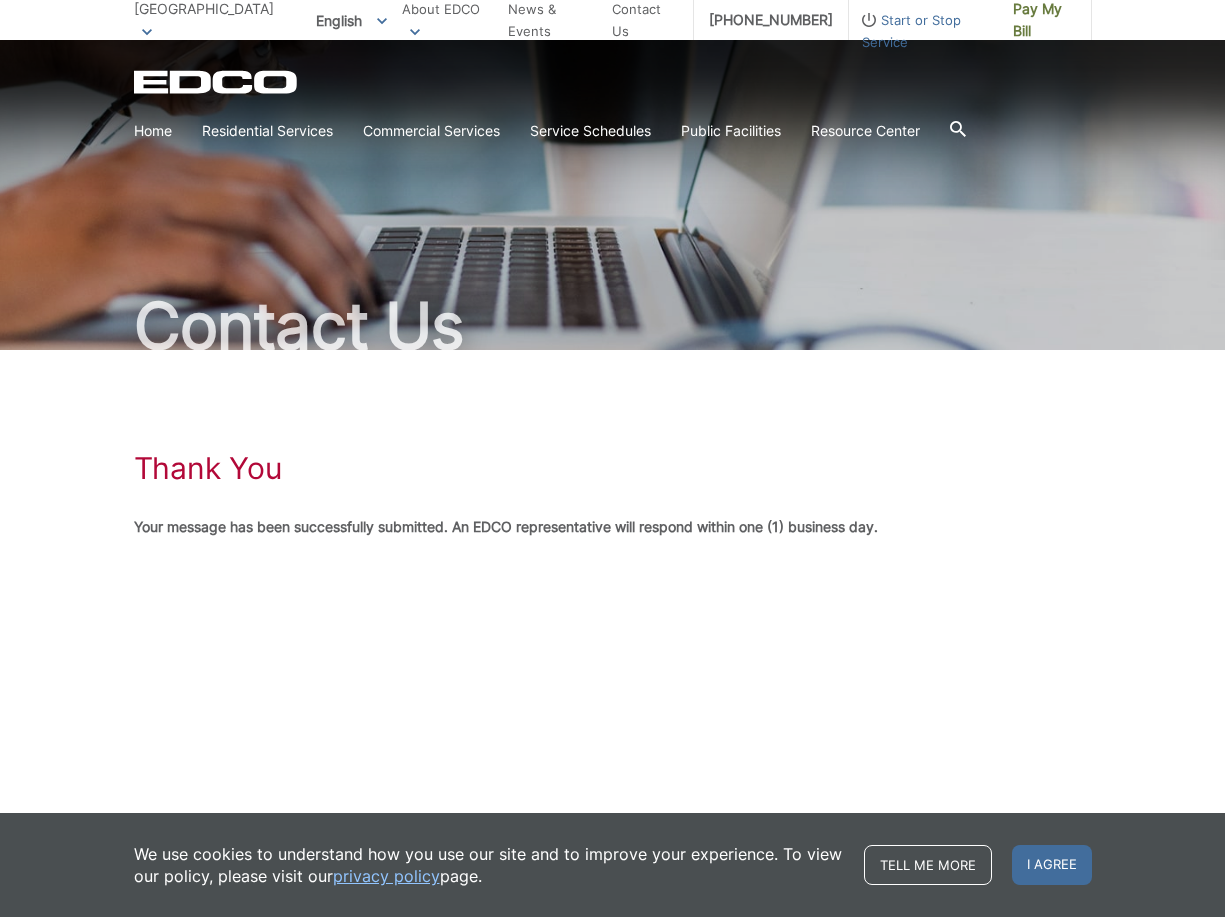 drag, startPoint x: 3, startPoint y: 0, endPoint x: 737, endPoint y: 575, distance: 932.406 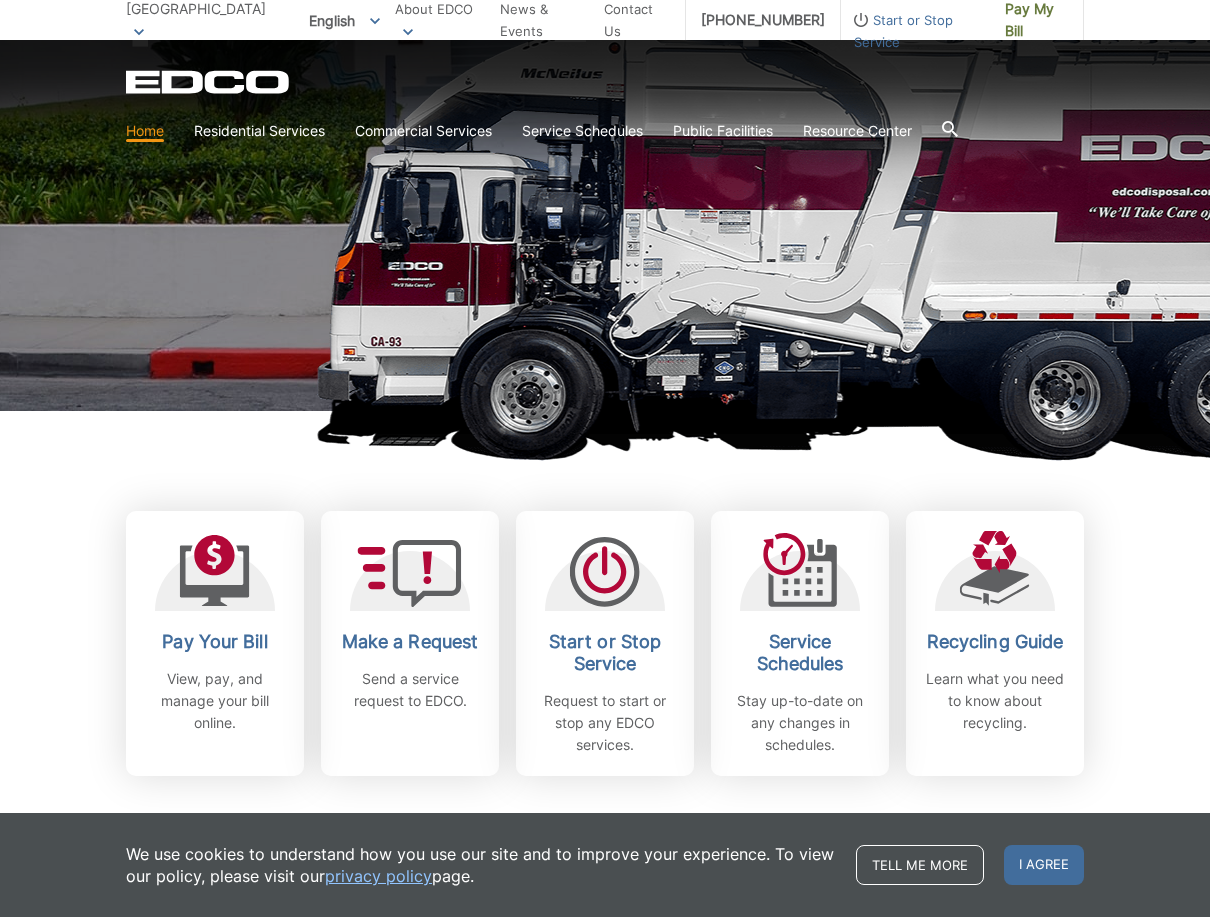 scroll, scrollTop: 400, scrollLeft: 0, axis: vertical 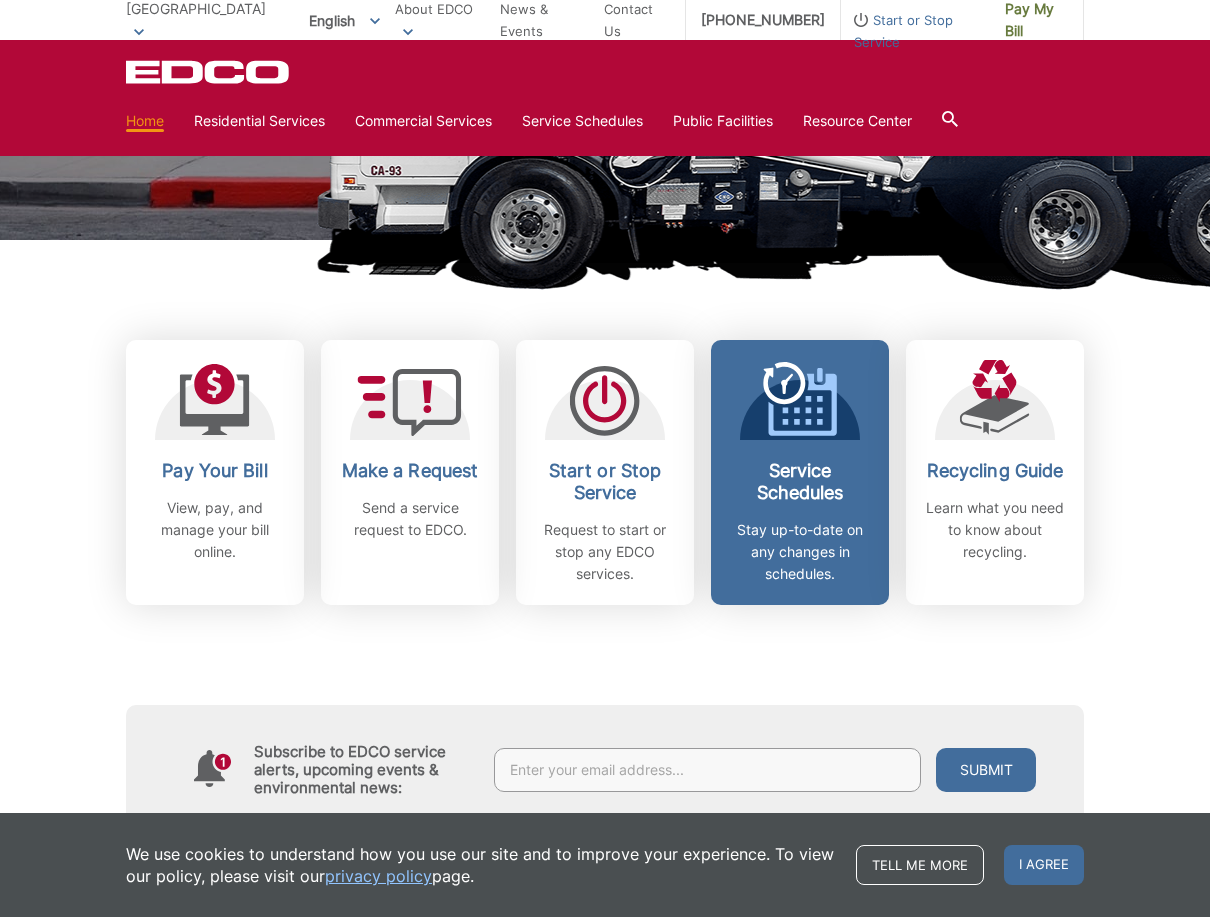 click on "Stay up-to-date on any changes in schedules." at bounding box center [800, 552] 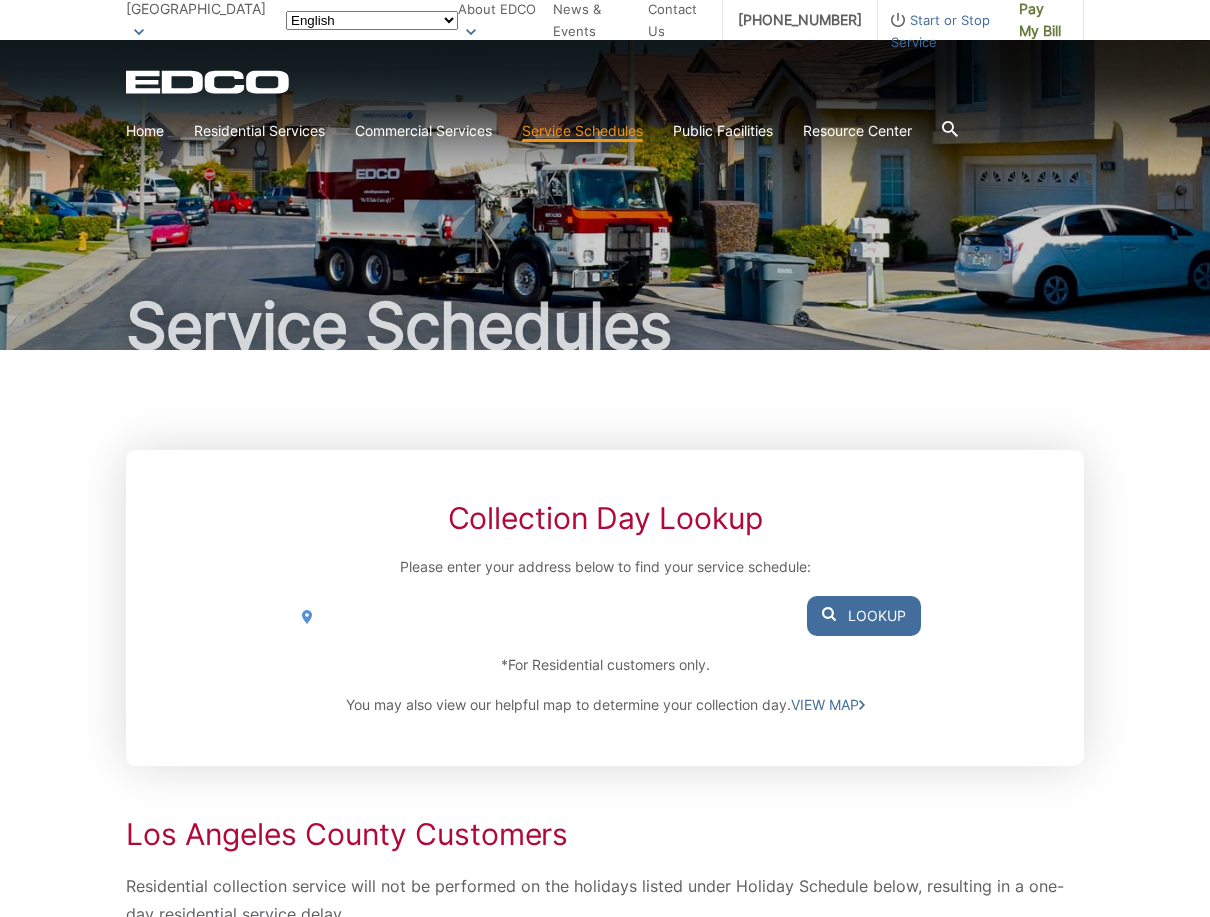 scroll, scrollTop: 0, scrollLeft: 0, axis: both 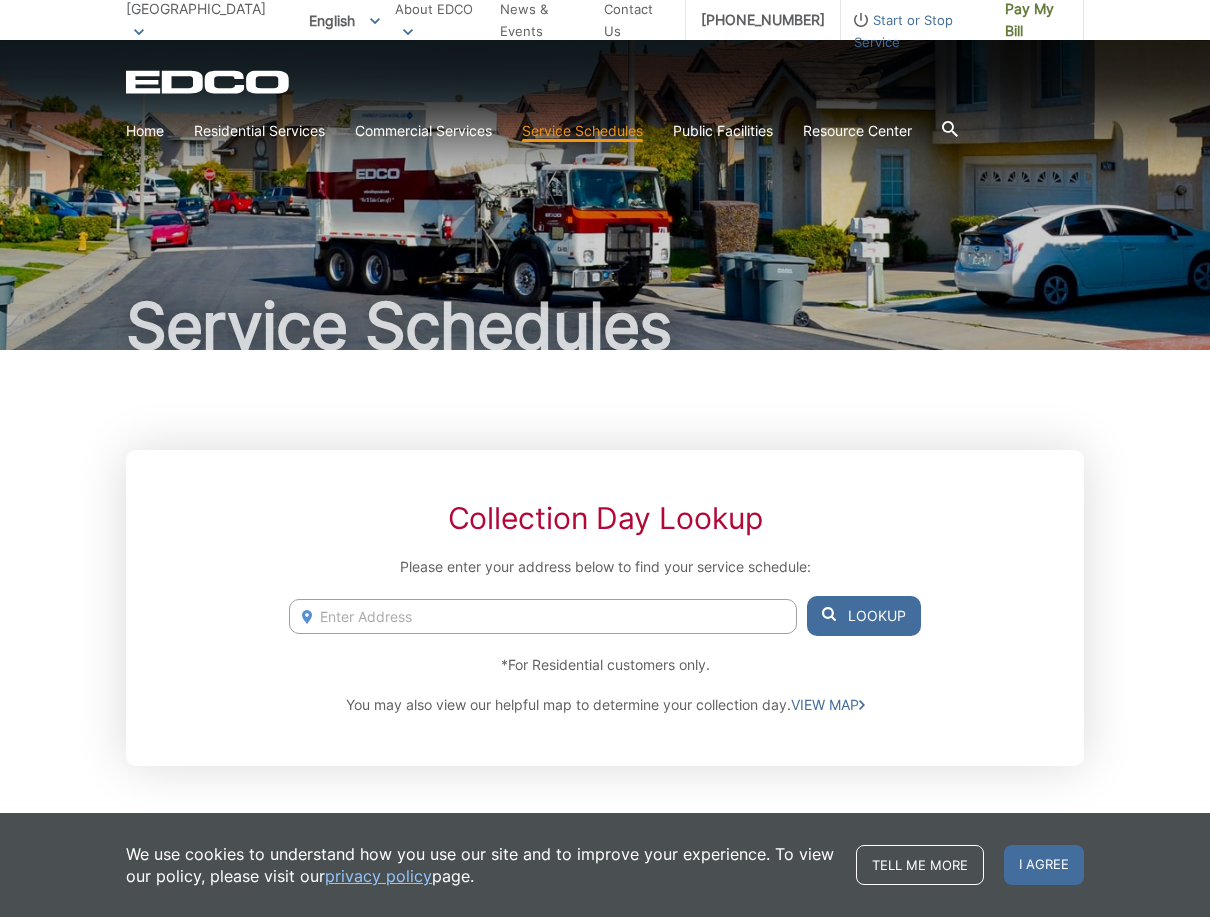 click at bounding box center (543, 616) 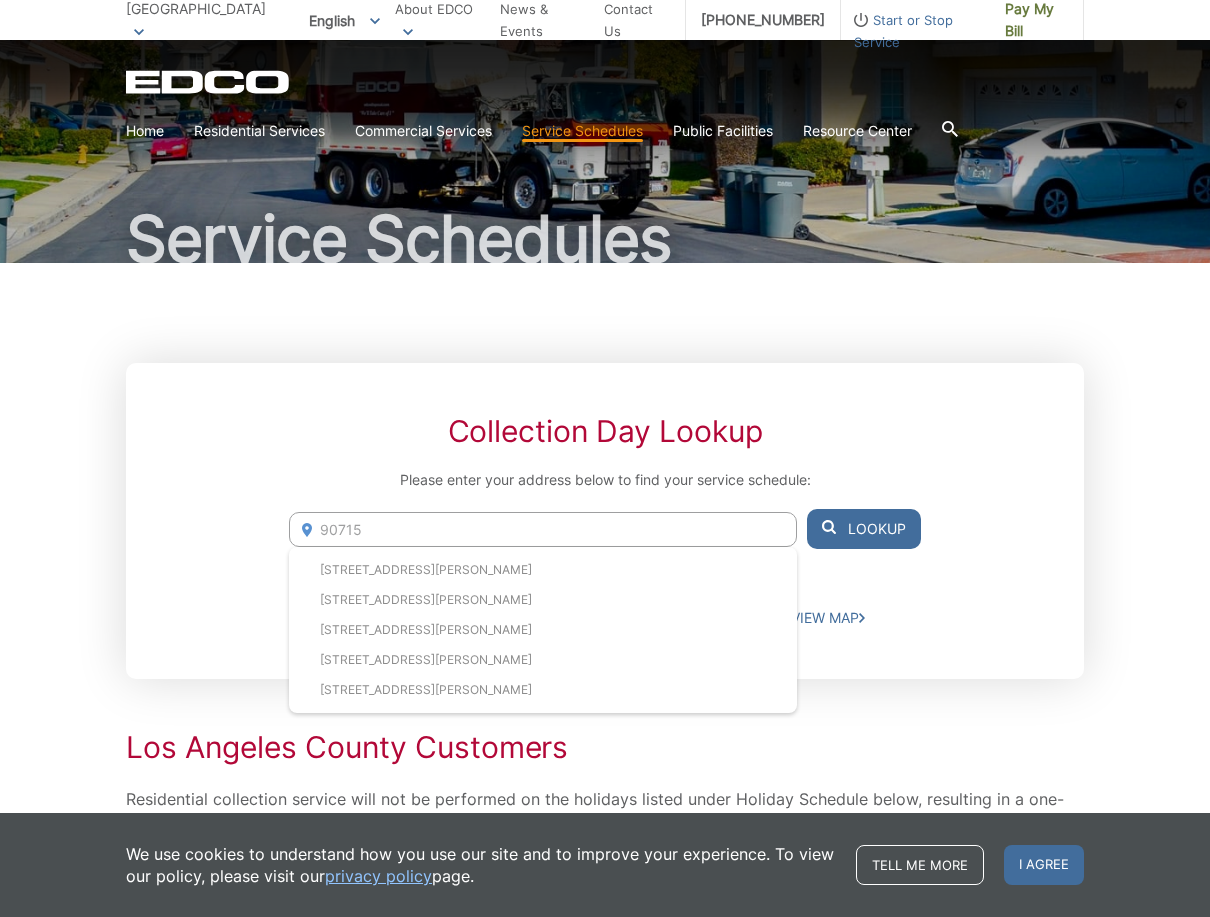scroll, scrollTop: 200, scrollLeft: 0, axis: vertical 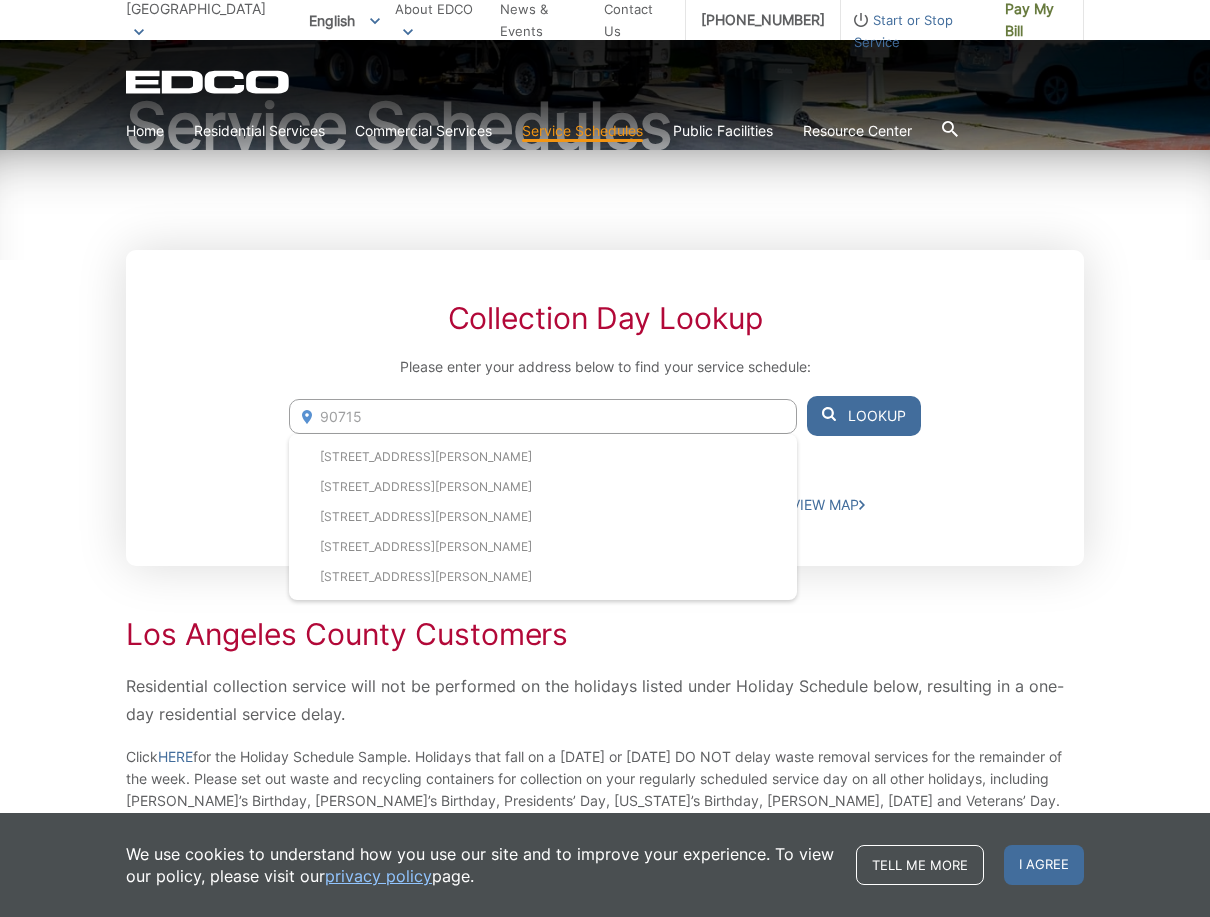 click on "Lookup" at bounding box center [864, 416] 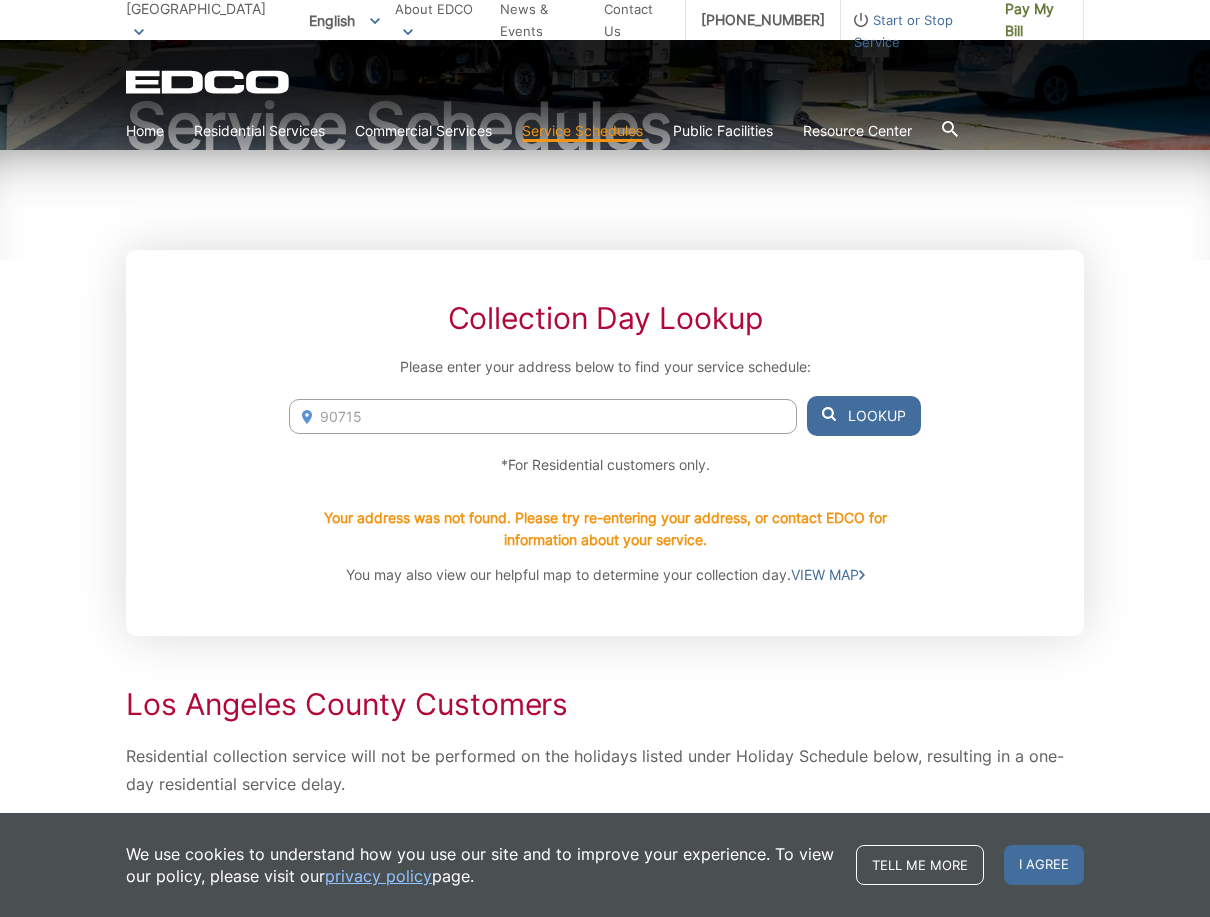 click on "90715" at bounding box center (543, 416) 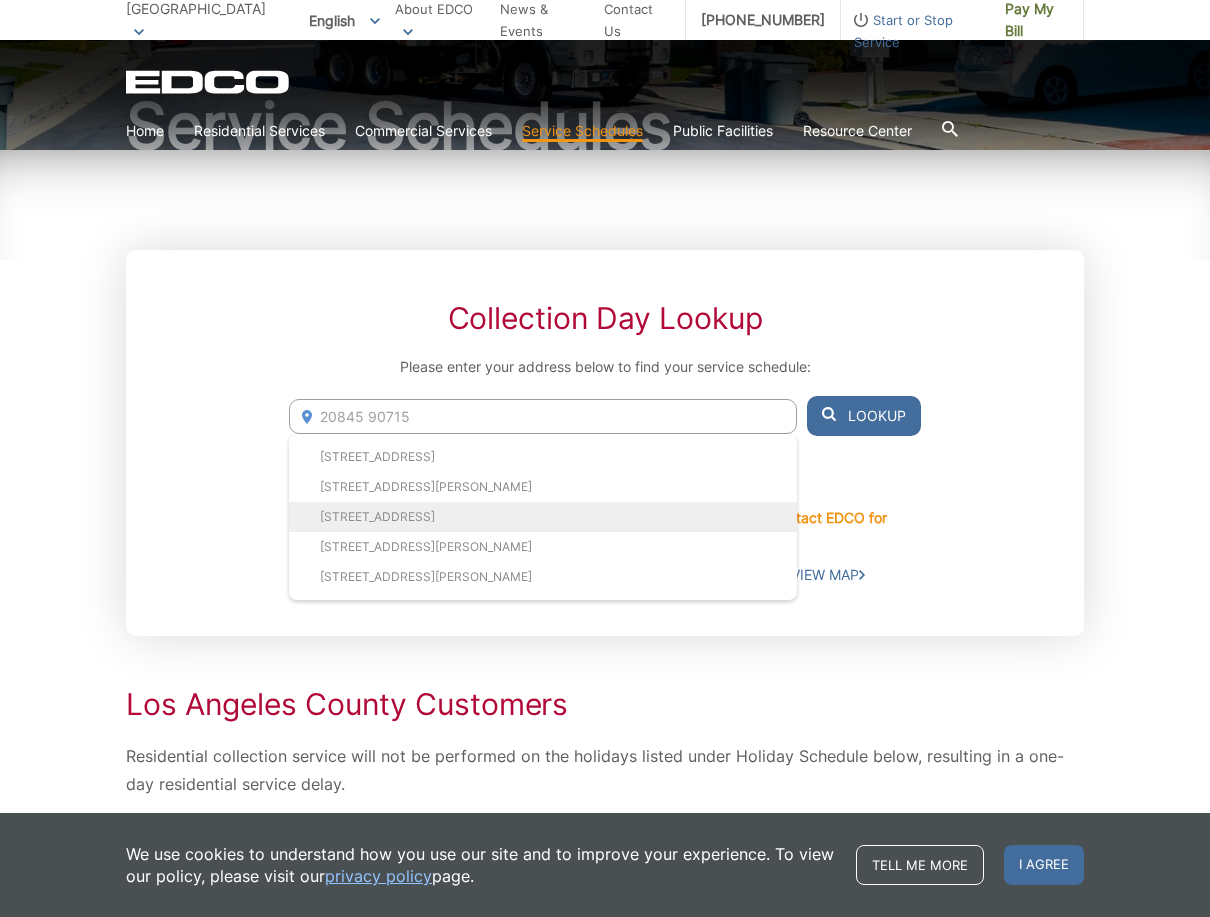 click on "[STREET_ADDRESS]" at bounding box center (543, 517) 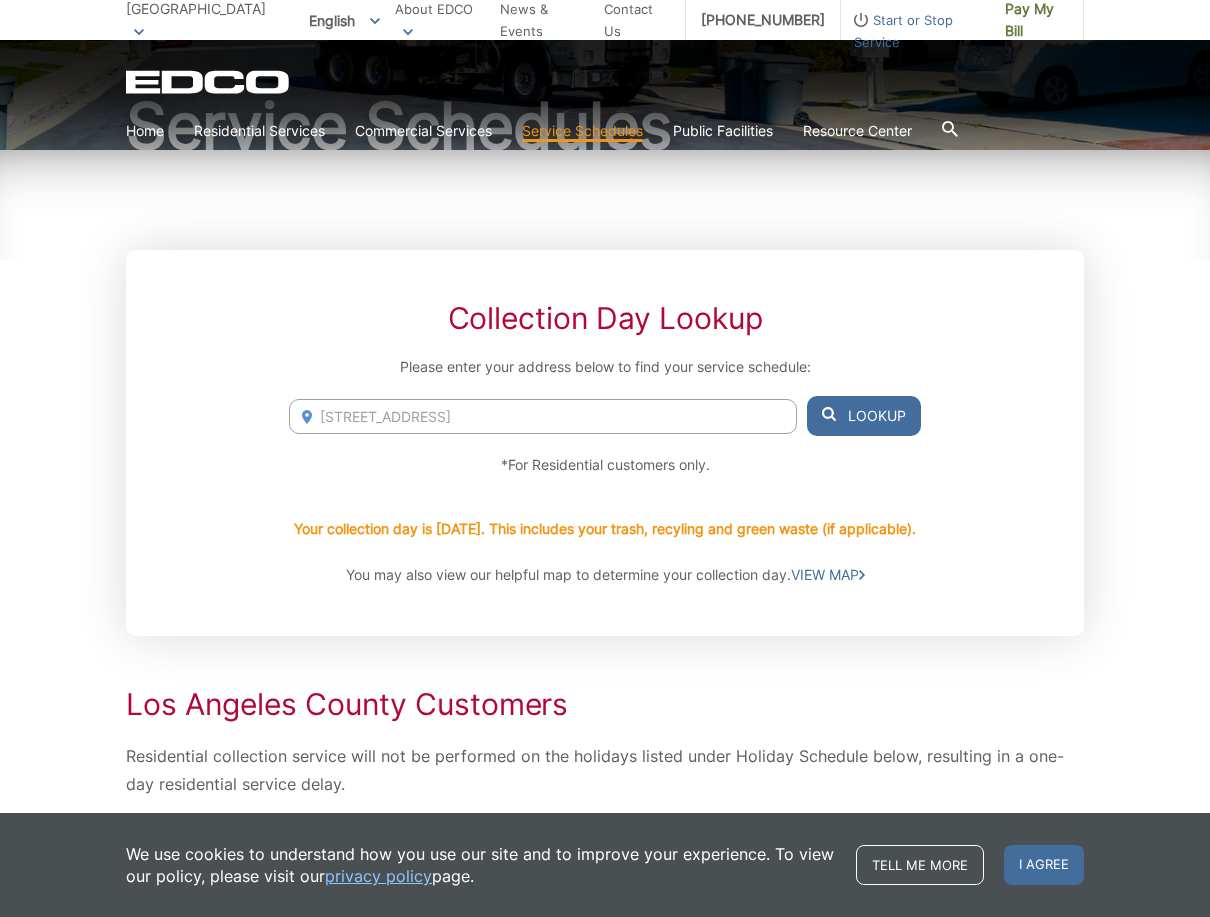 click on "Lookup" at bounding box center (864, 416) 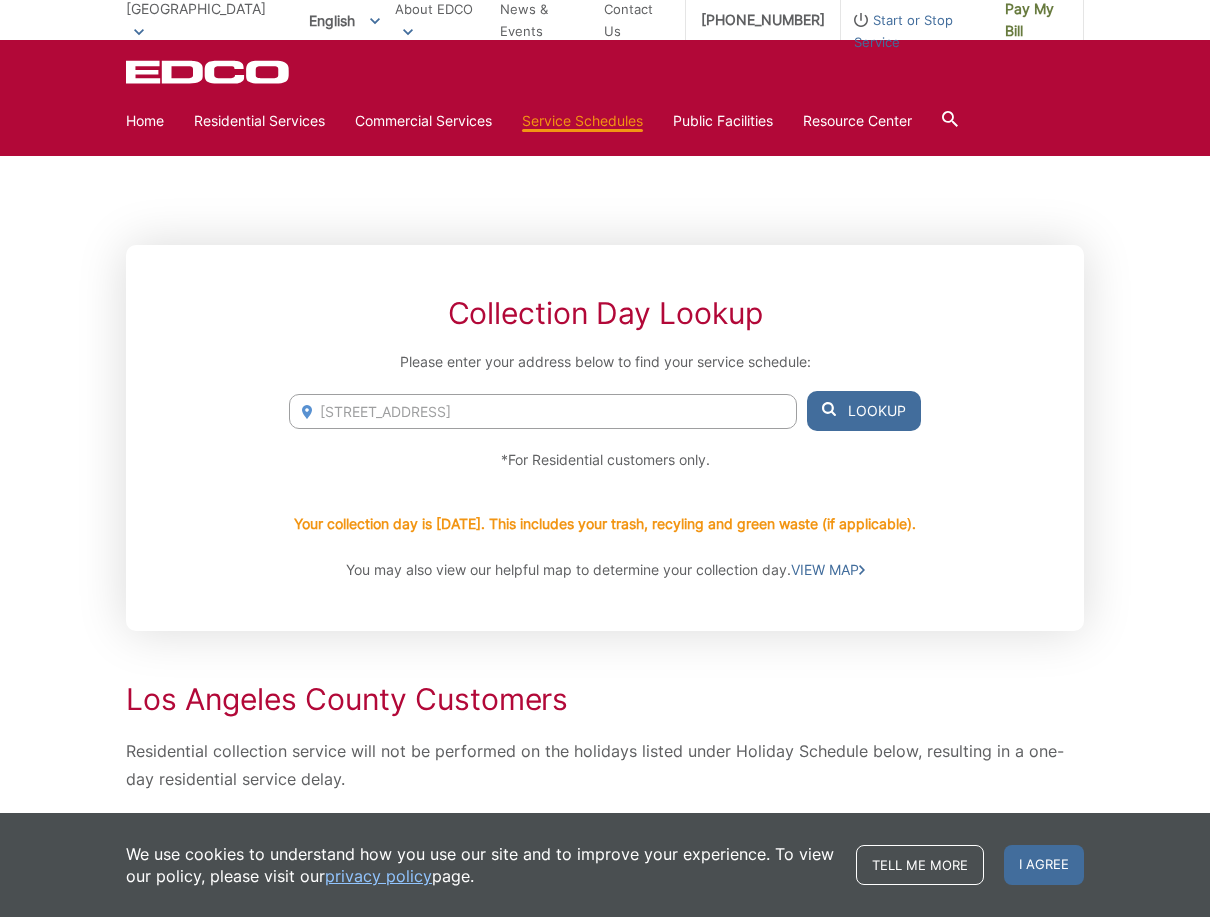 scroll, scrollTop: 0, scrollLeft: 0, axis: both 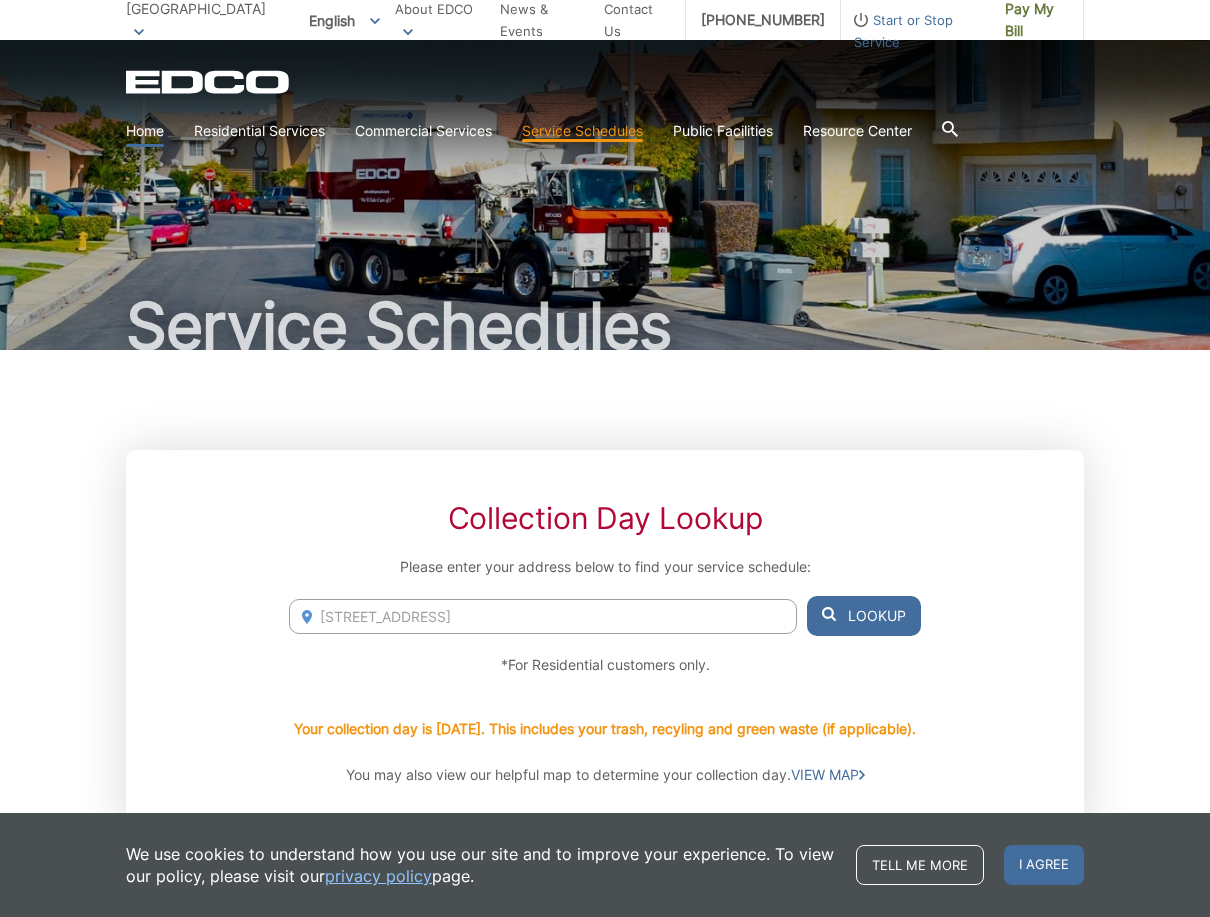 click on "Home" at bounding box center (145, 131) 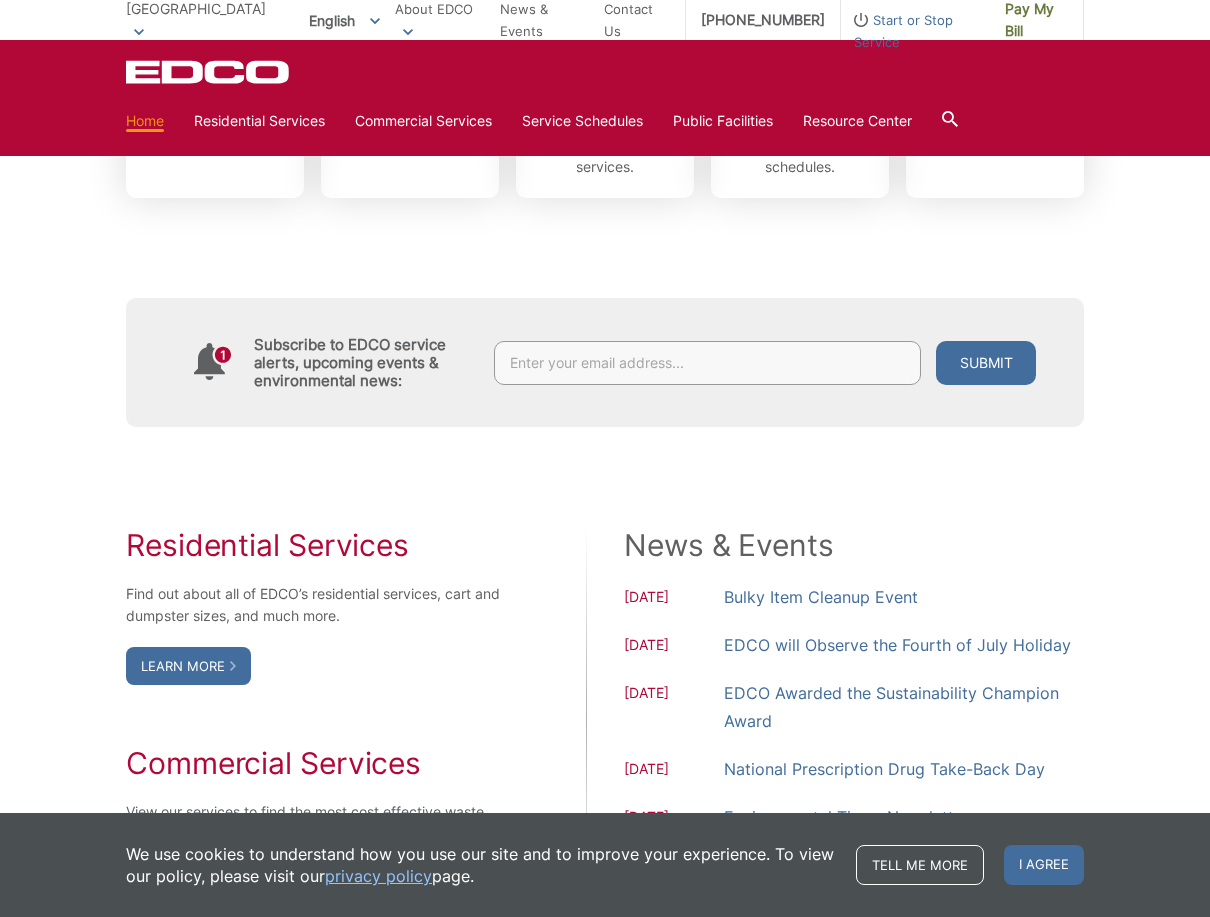 scroll, scrollTop: 900, scrollLeft: 0, axis: vertical 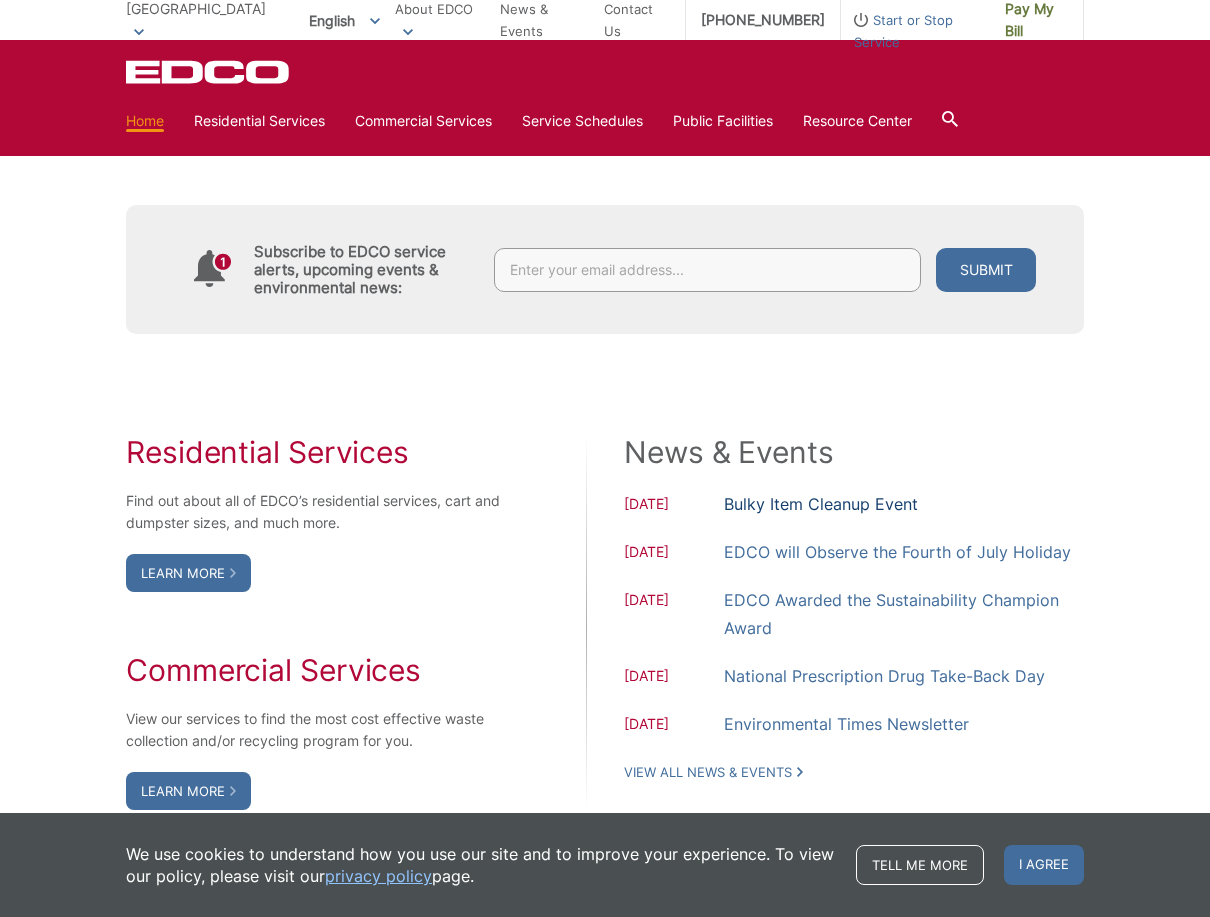 click on "Bulky Item Cleanup Event" at bounding box center (821, 504) 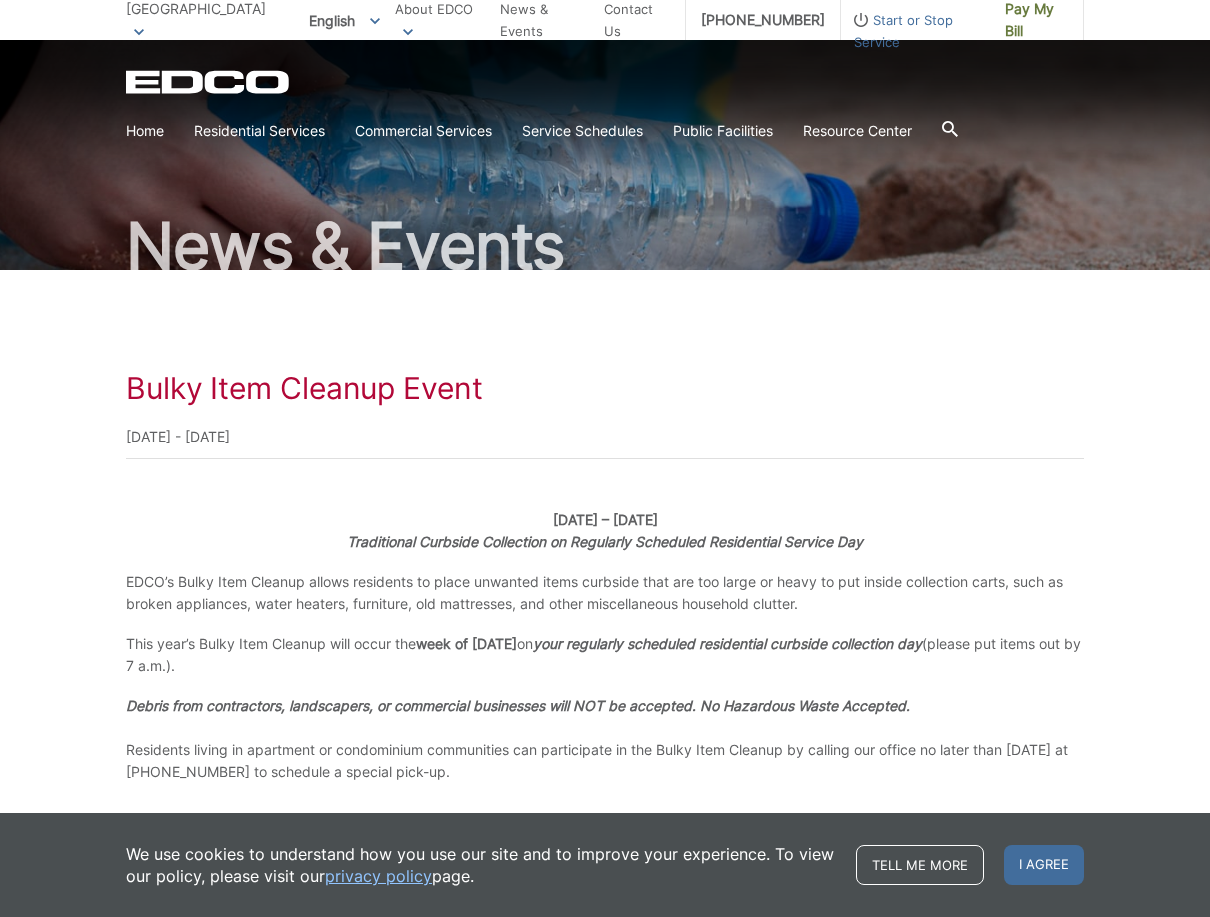 scroll, scrollTop: 0, scrollLeft: 0, axis: both 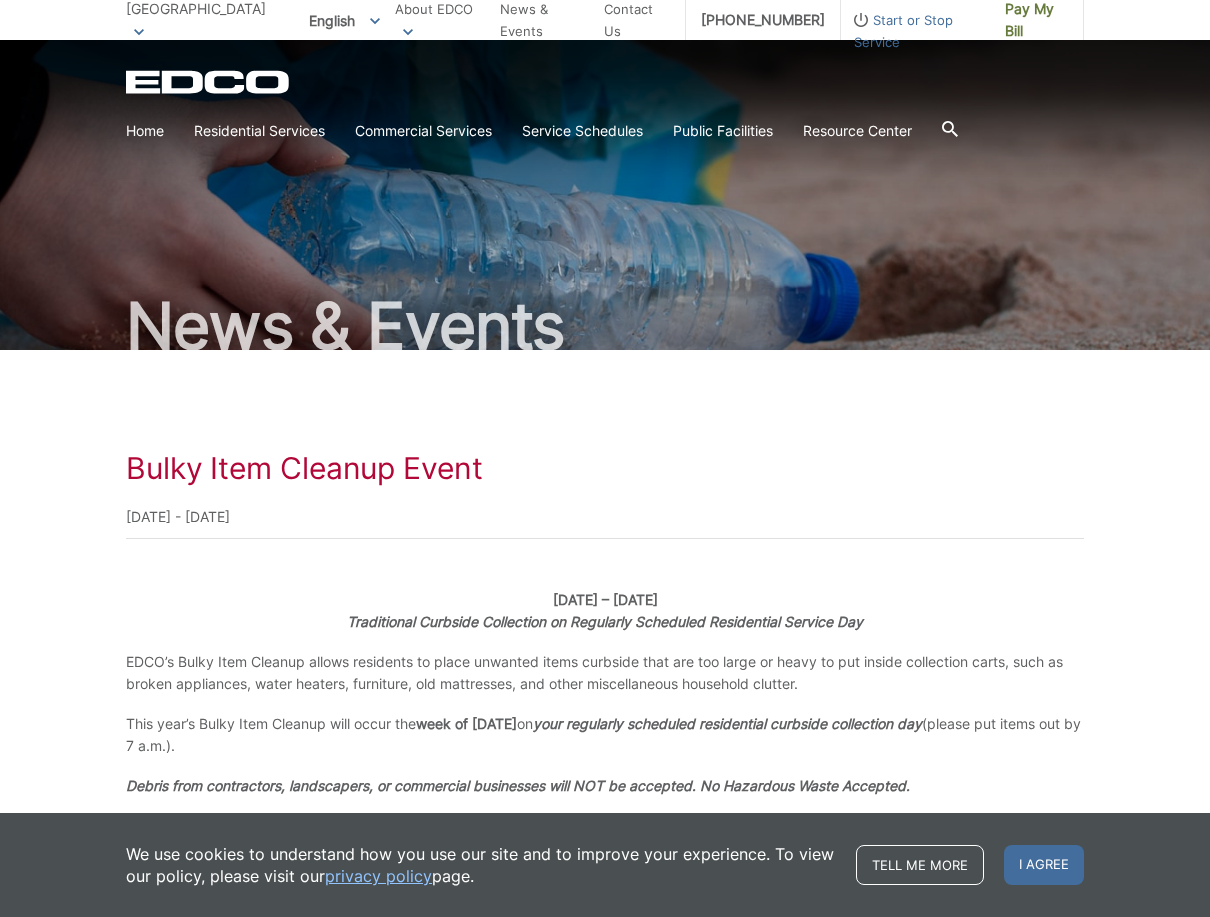 click 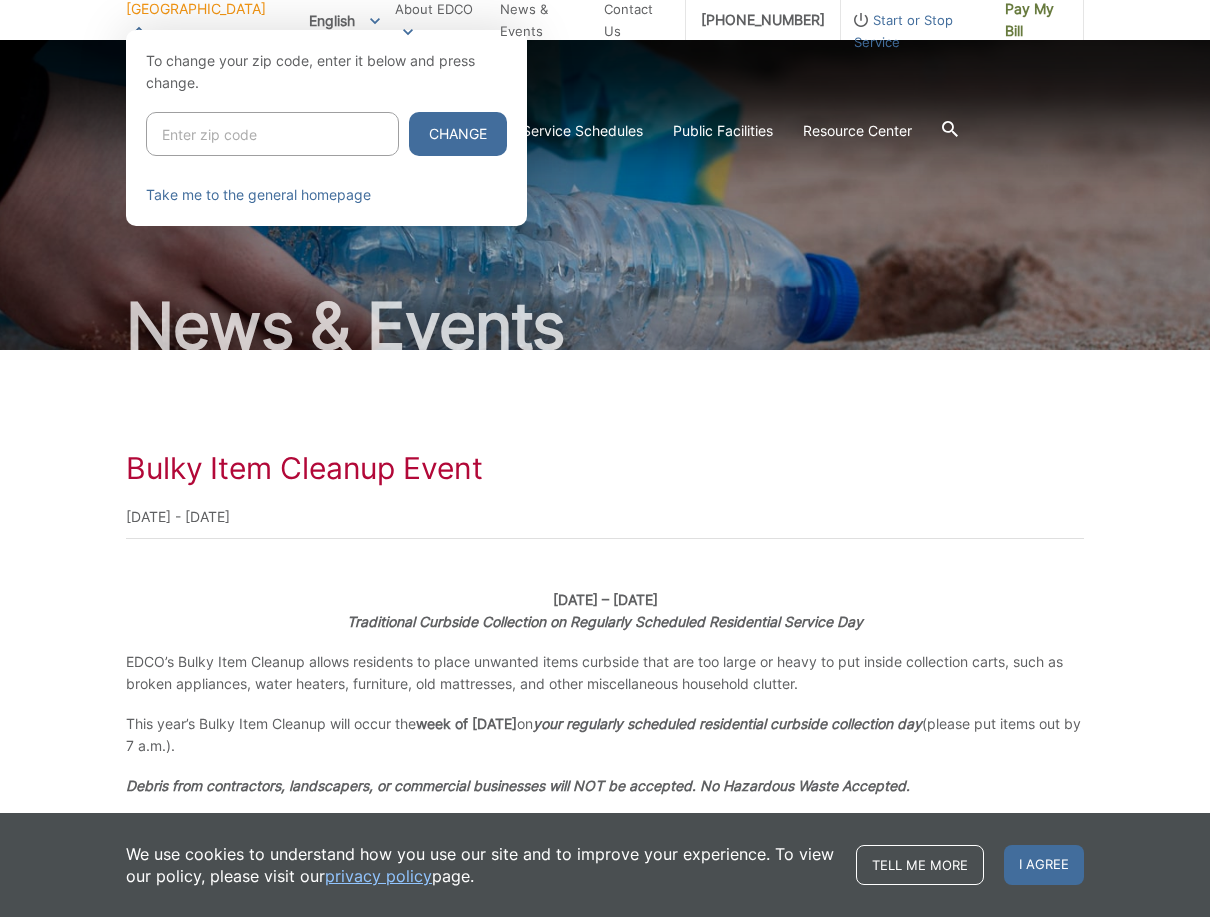 click at bounding box center (605, 488) 